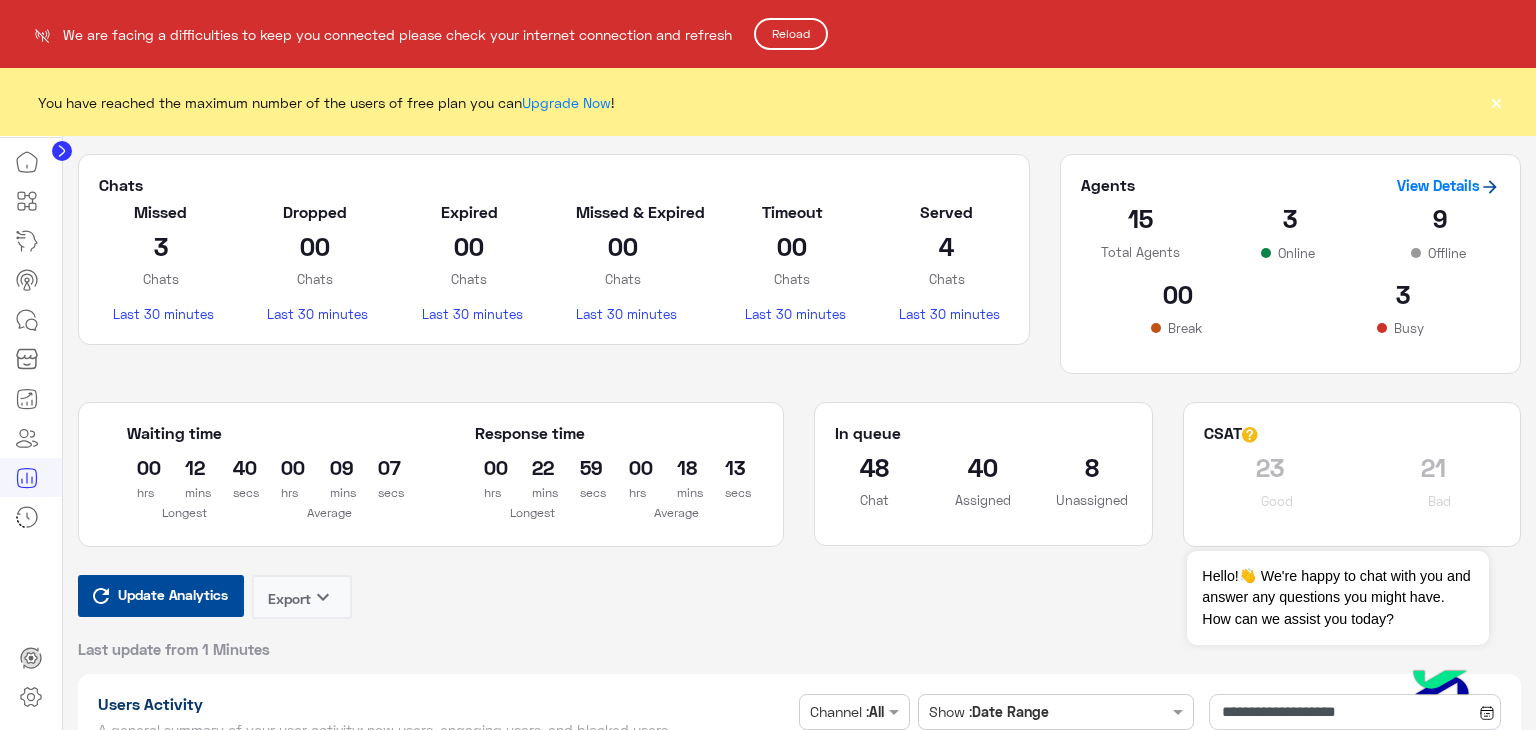 click on "Reload" 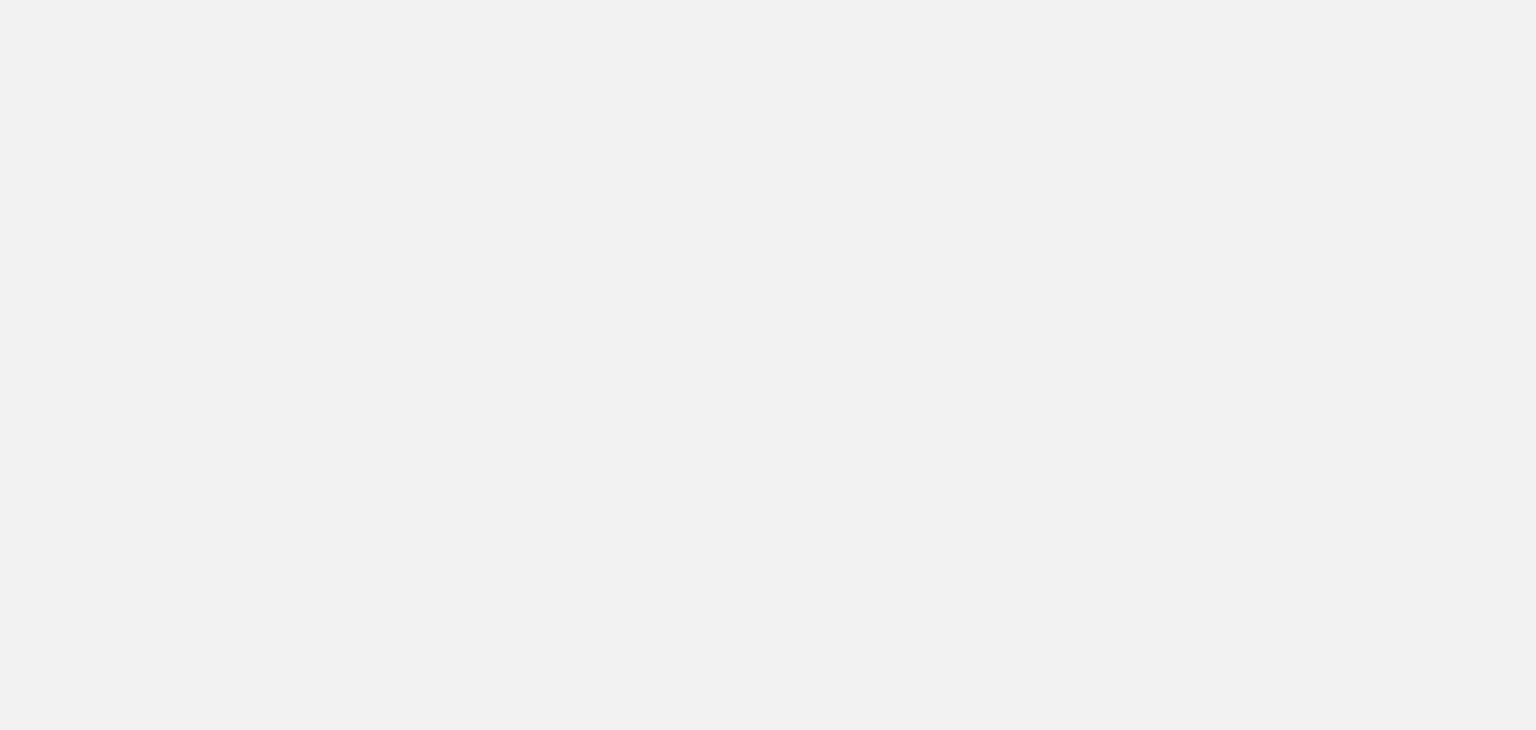 scroll, scrollTop: 0, scrollLeft: 0, axis: both 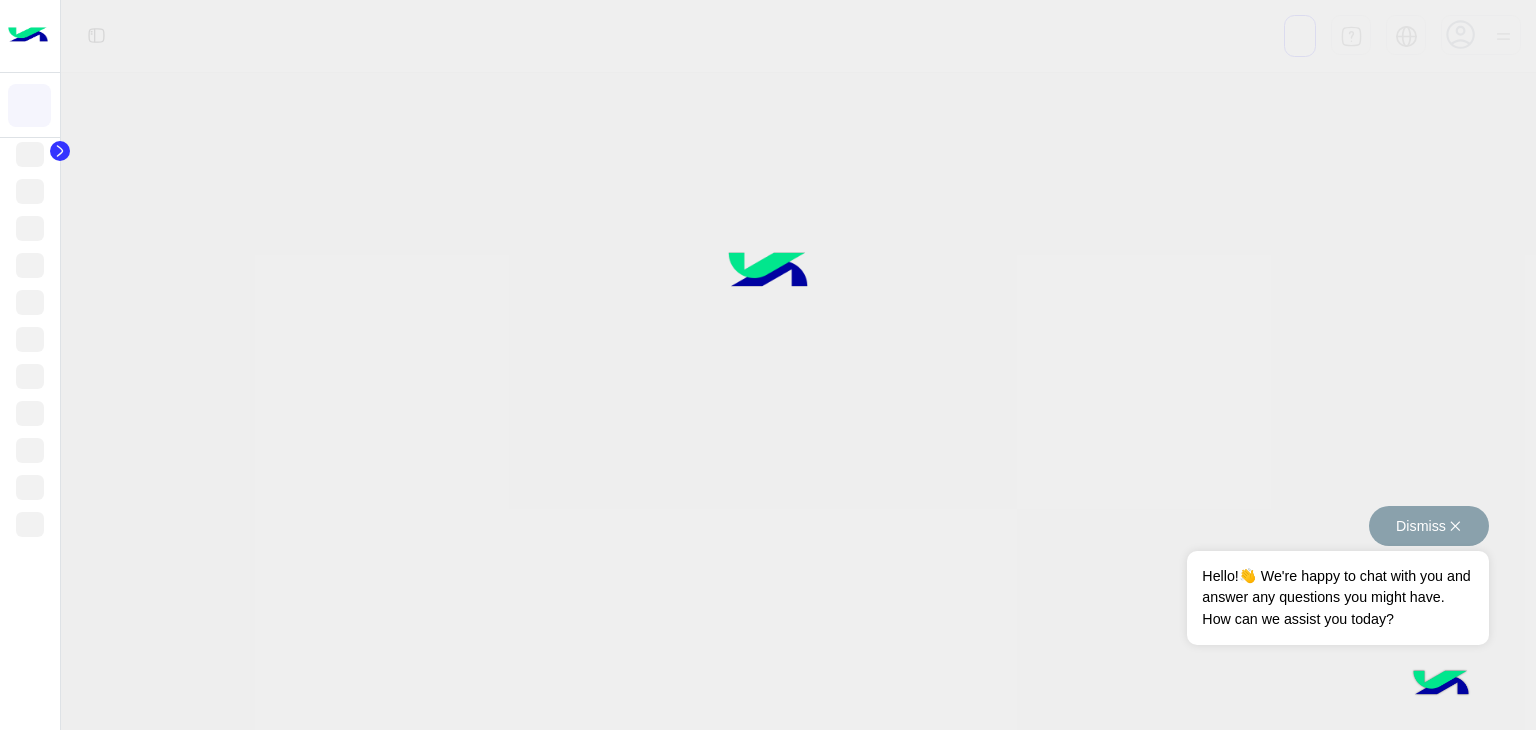 click on "Dismiss ✕" at bounding box center [1429, 526] 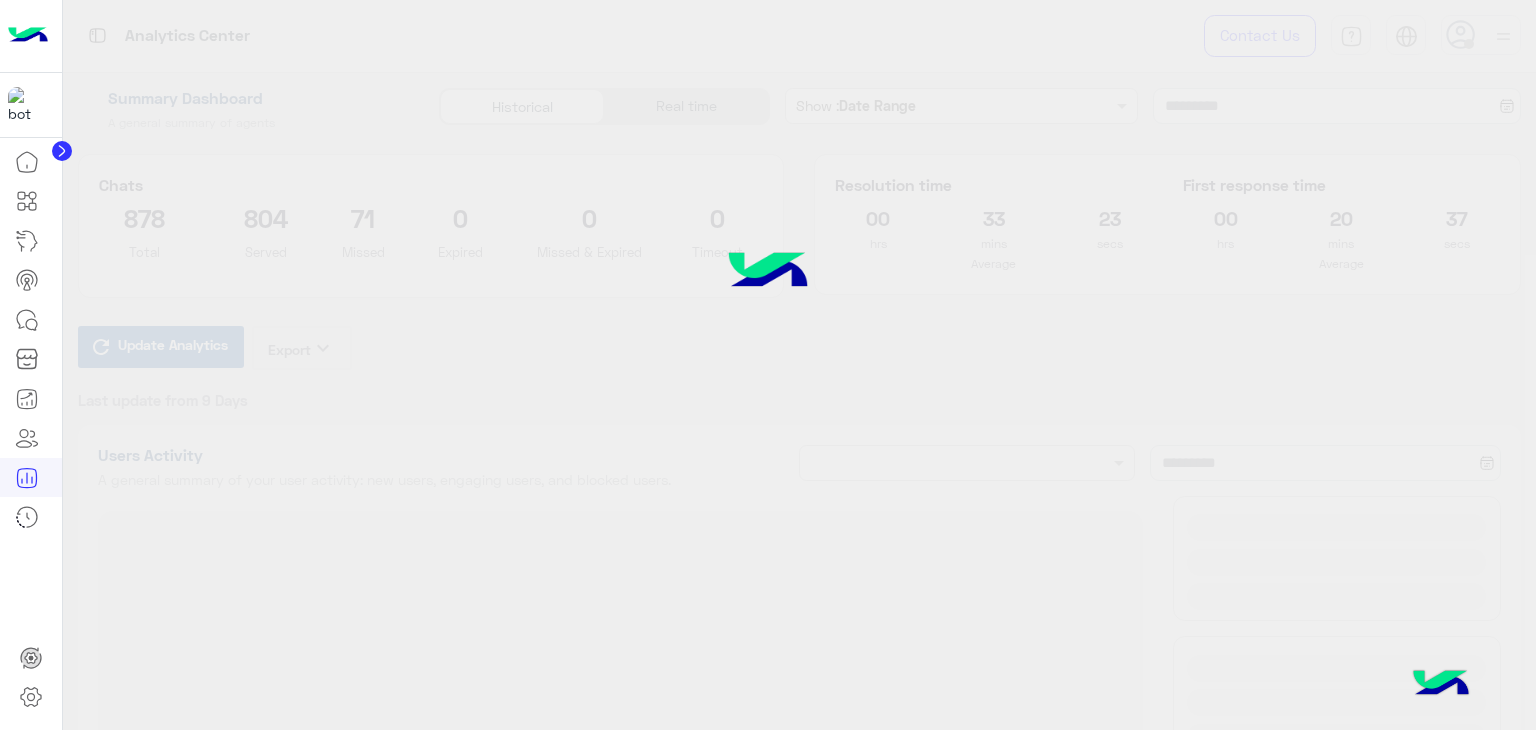 type on "**********" 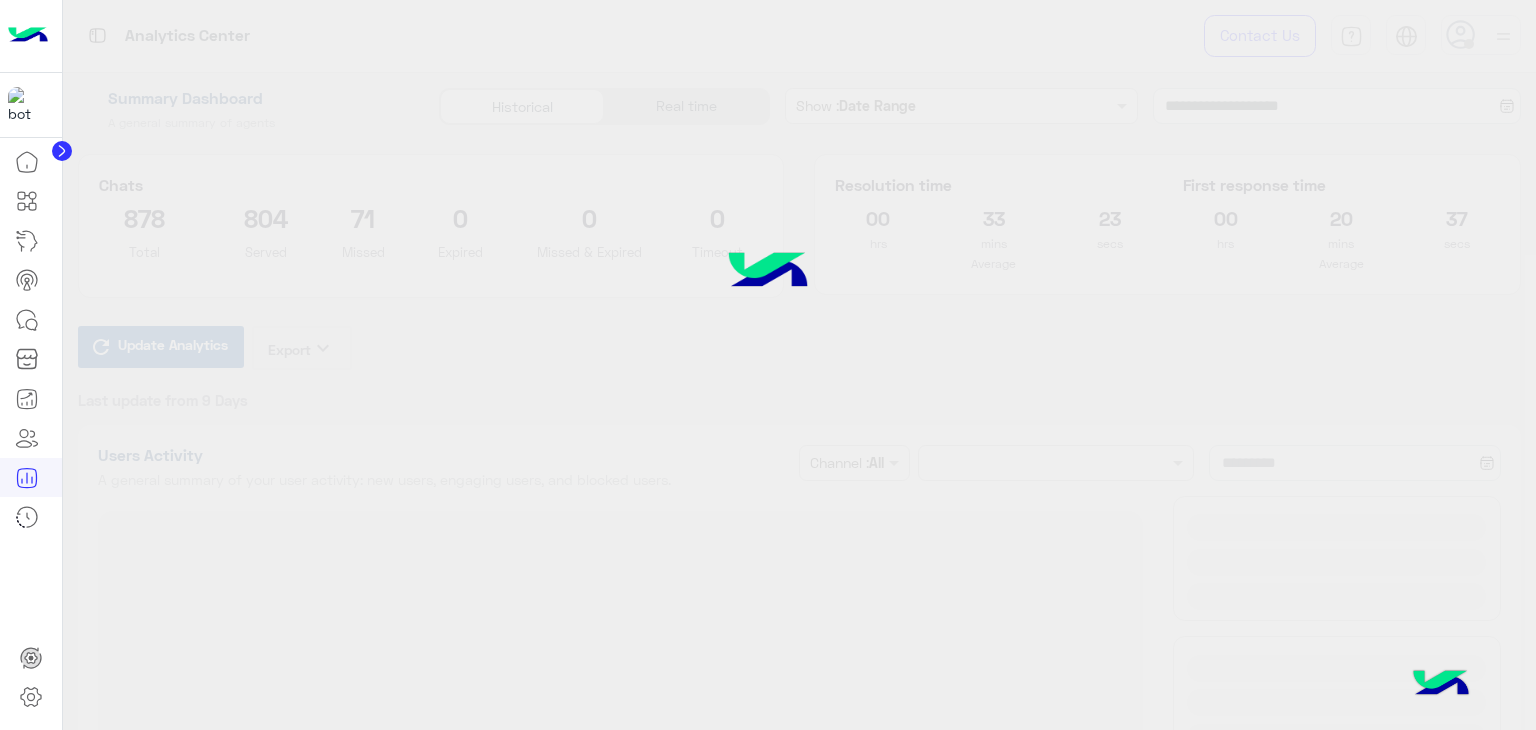 type on "**********" 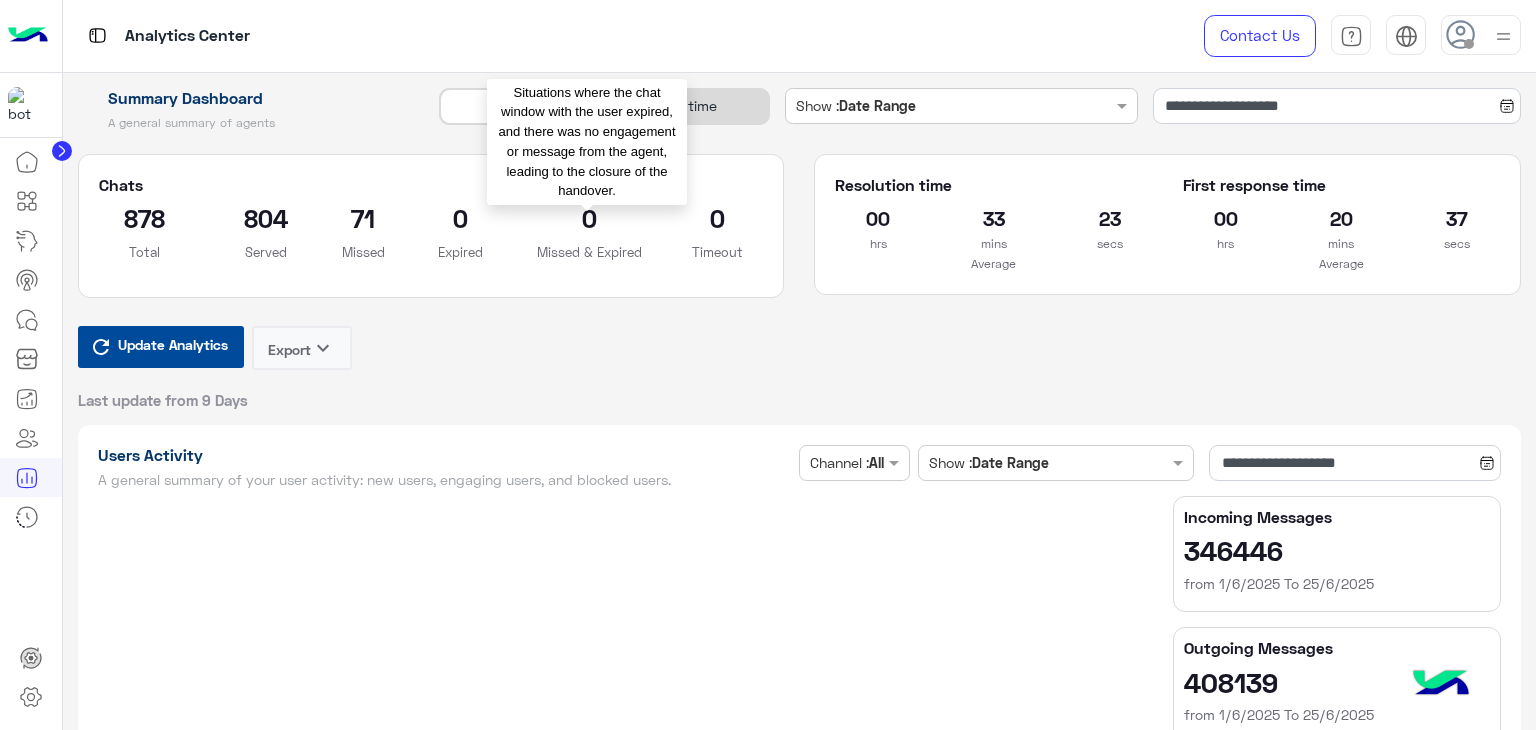 type on "**********" 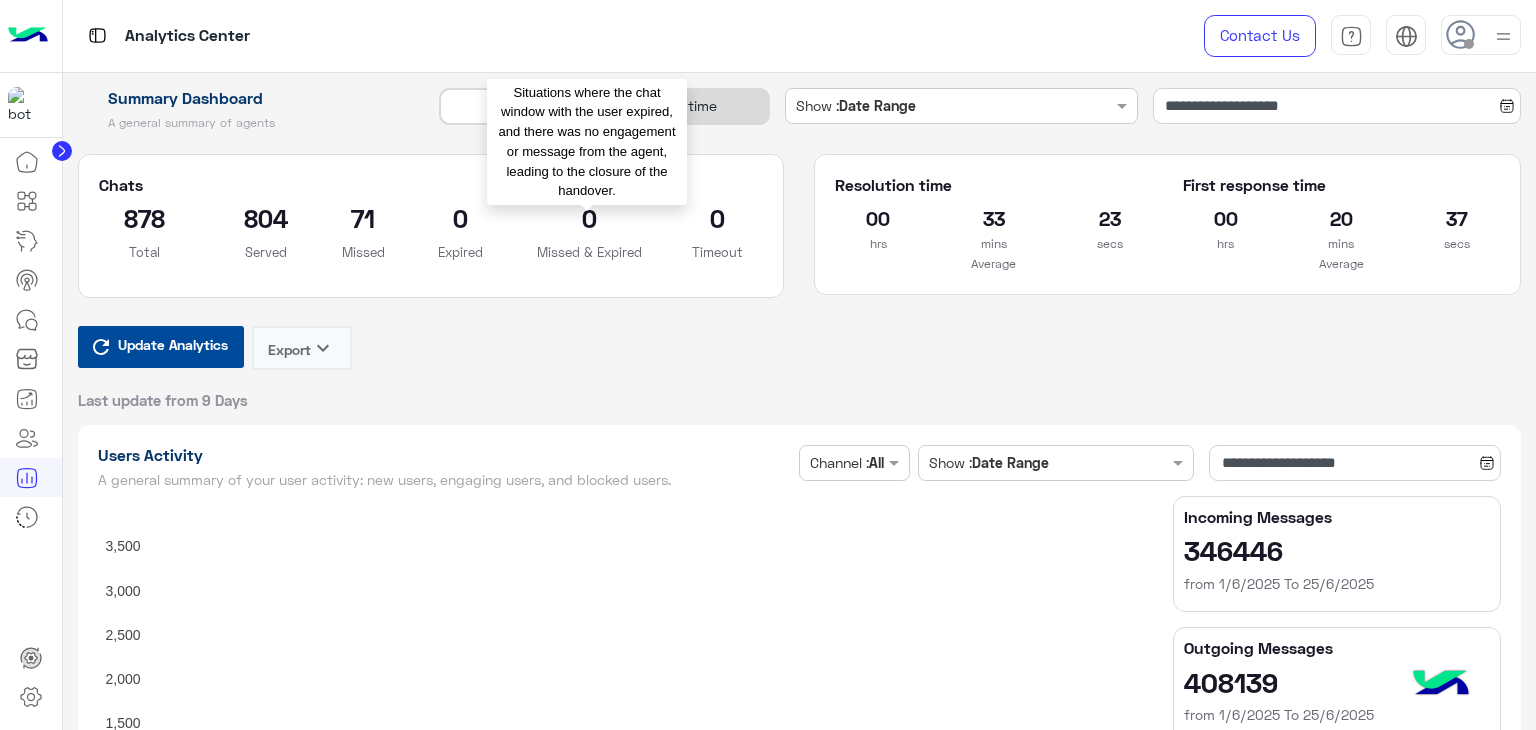 type on "**********" 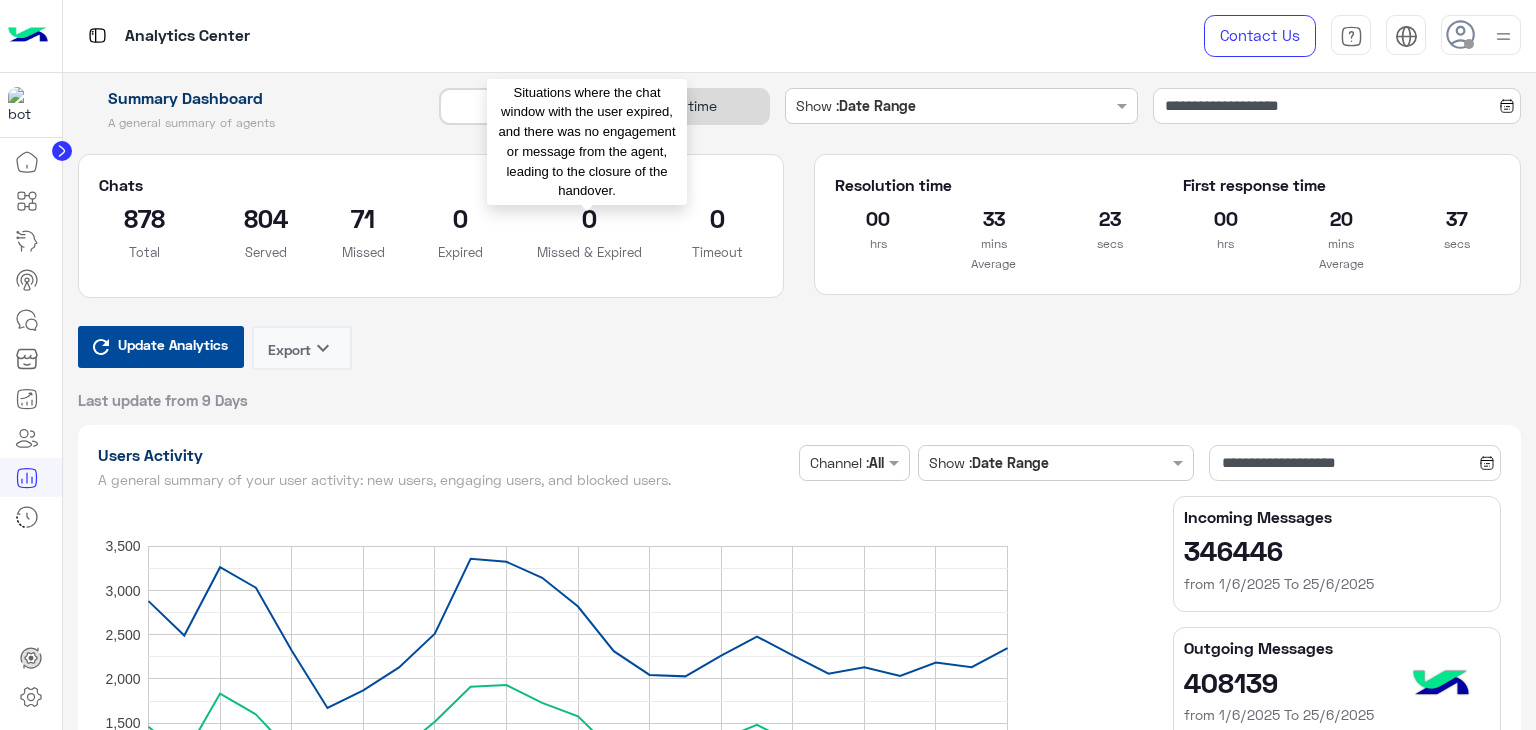 type on "**********" 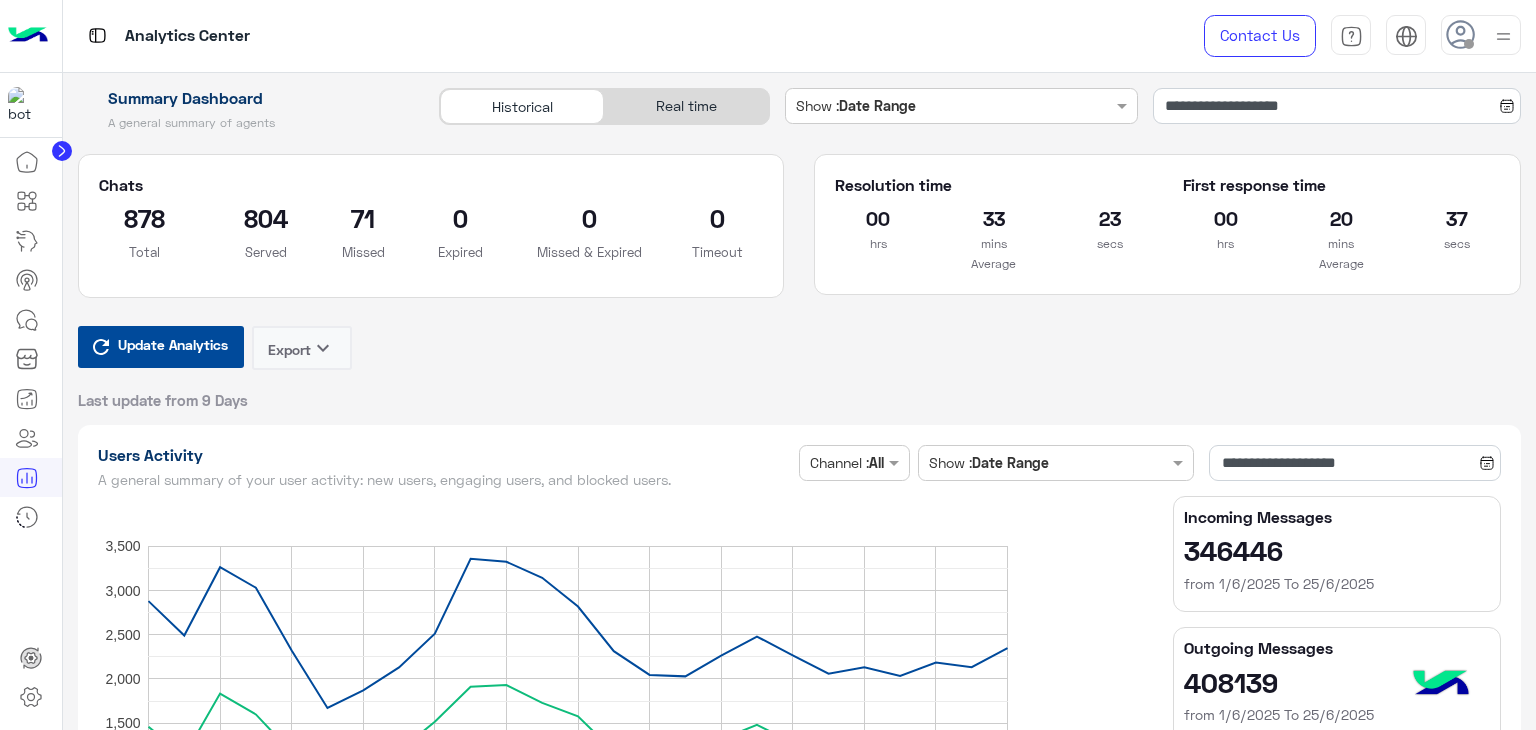 click on "Real time" 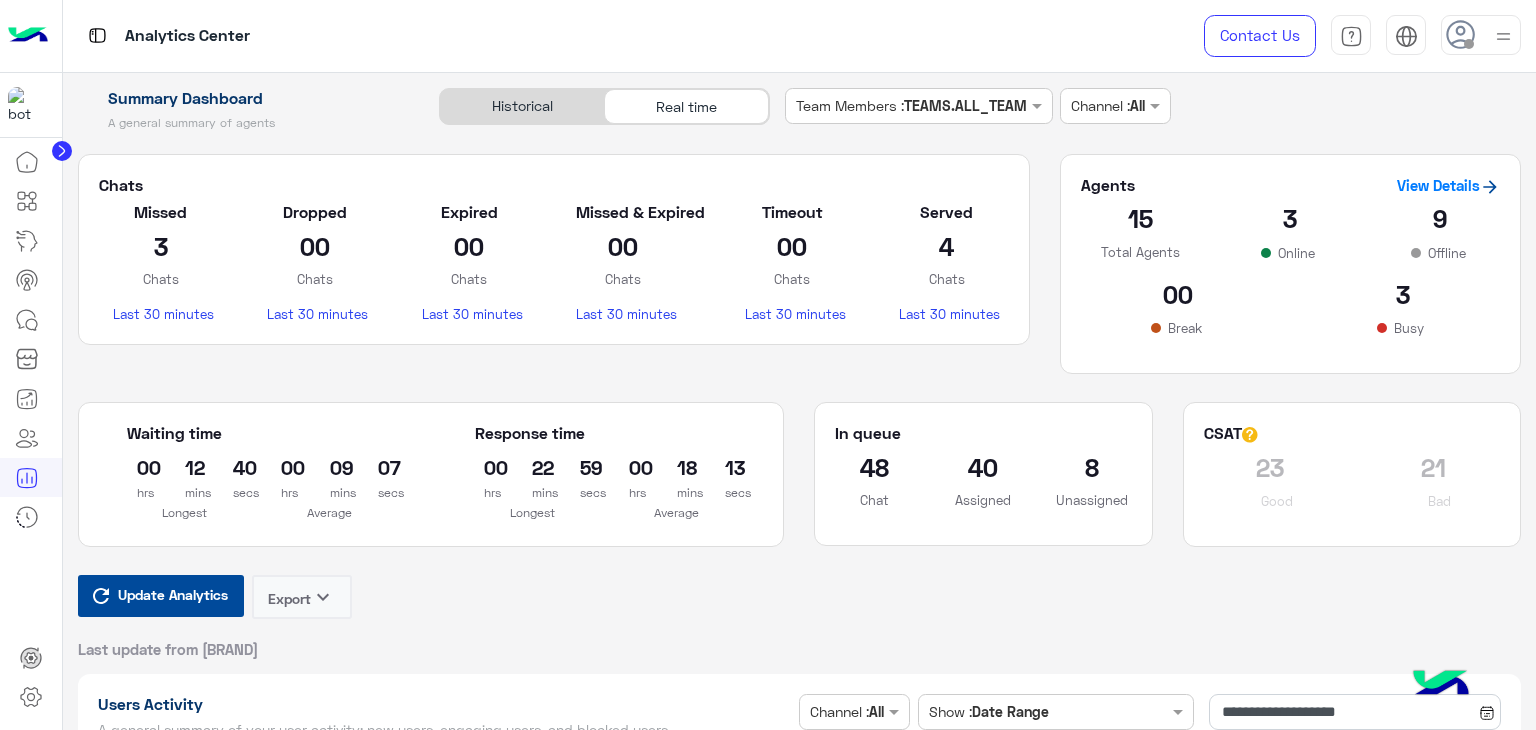 click on "Real time" 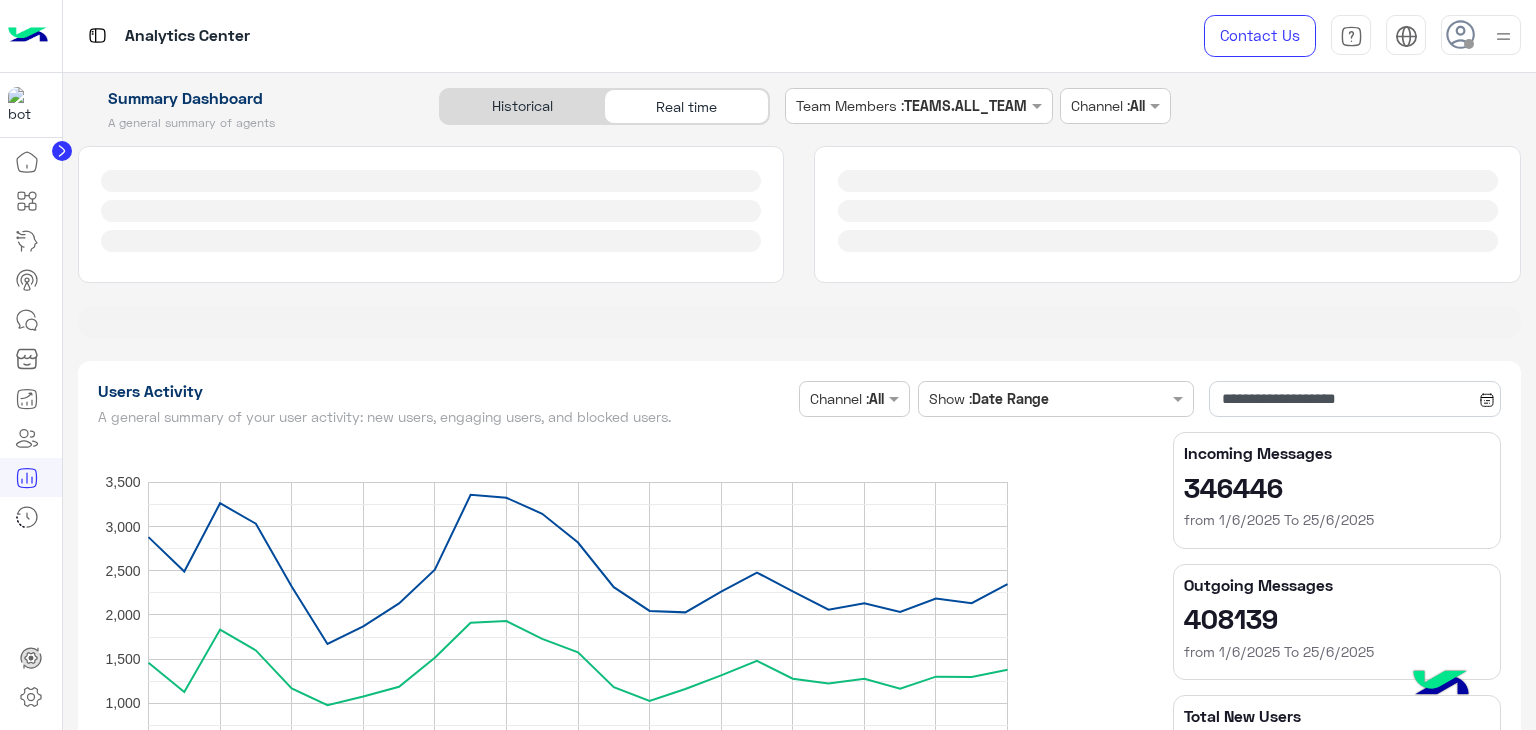 type on "**********" 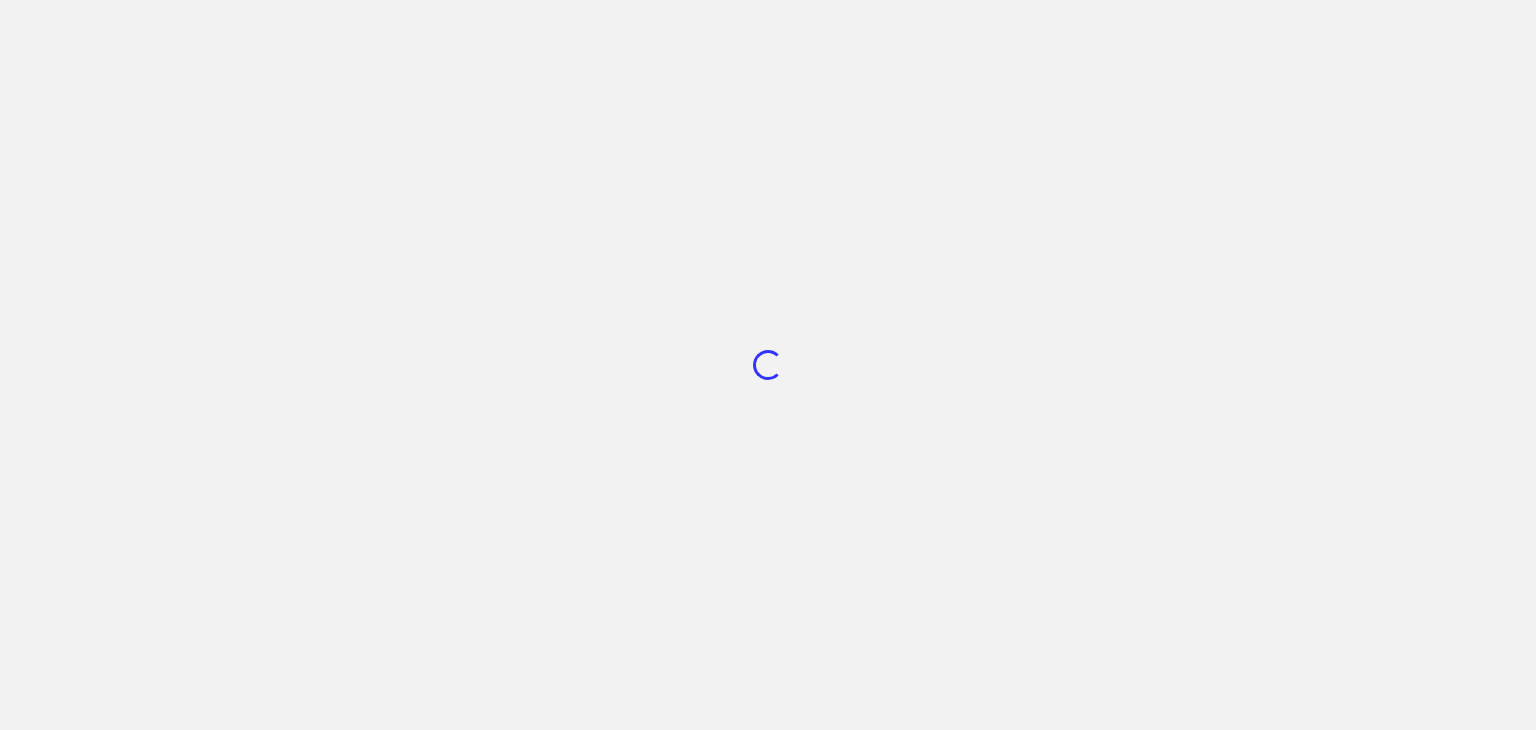 scroll, scrollTop: 0, scrollLeft: 0, axis: both 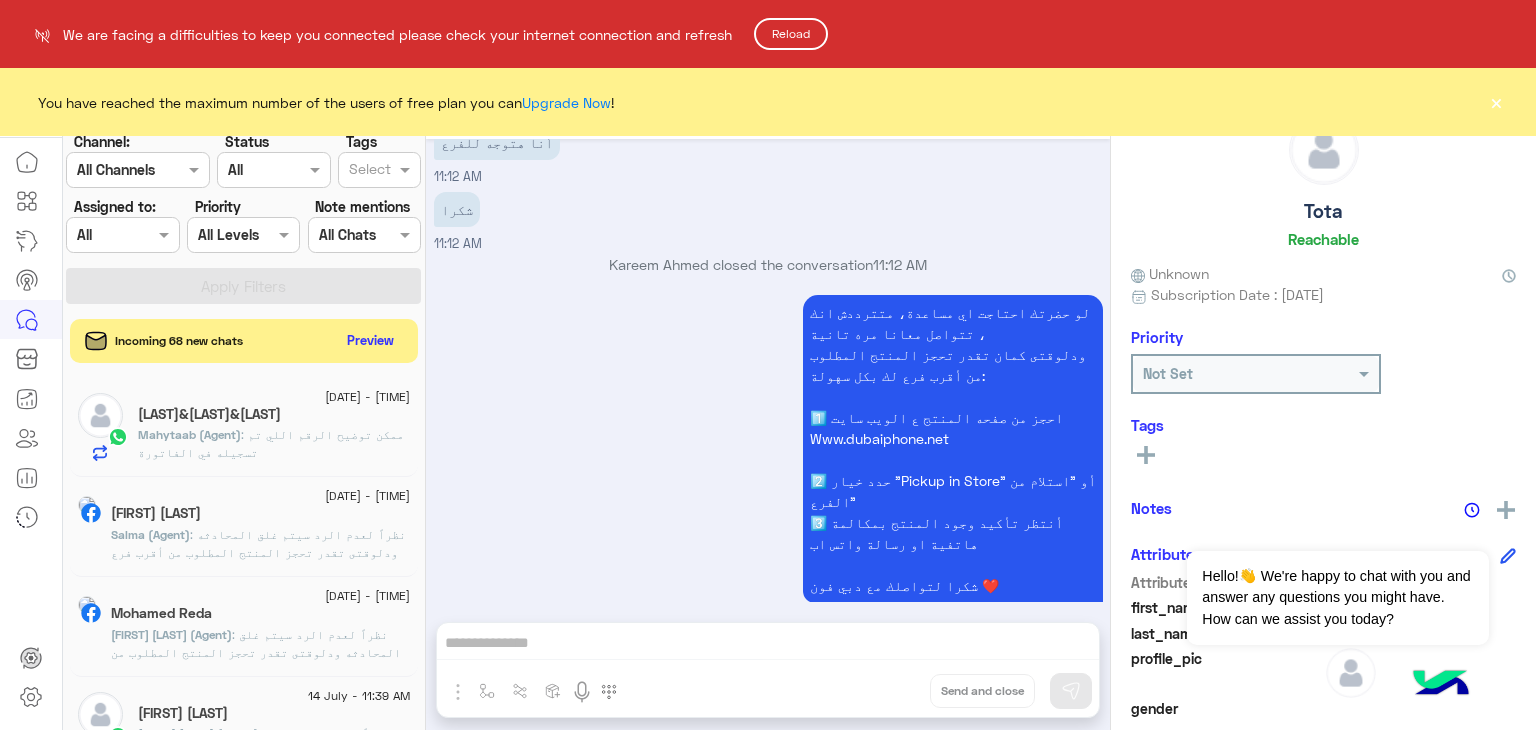 click on "Reload" 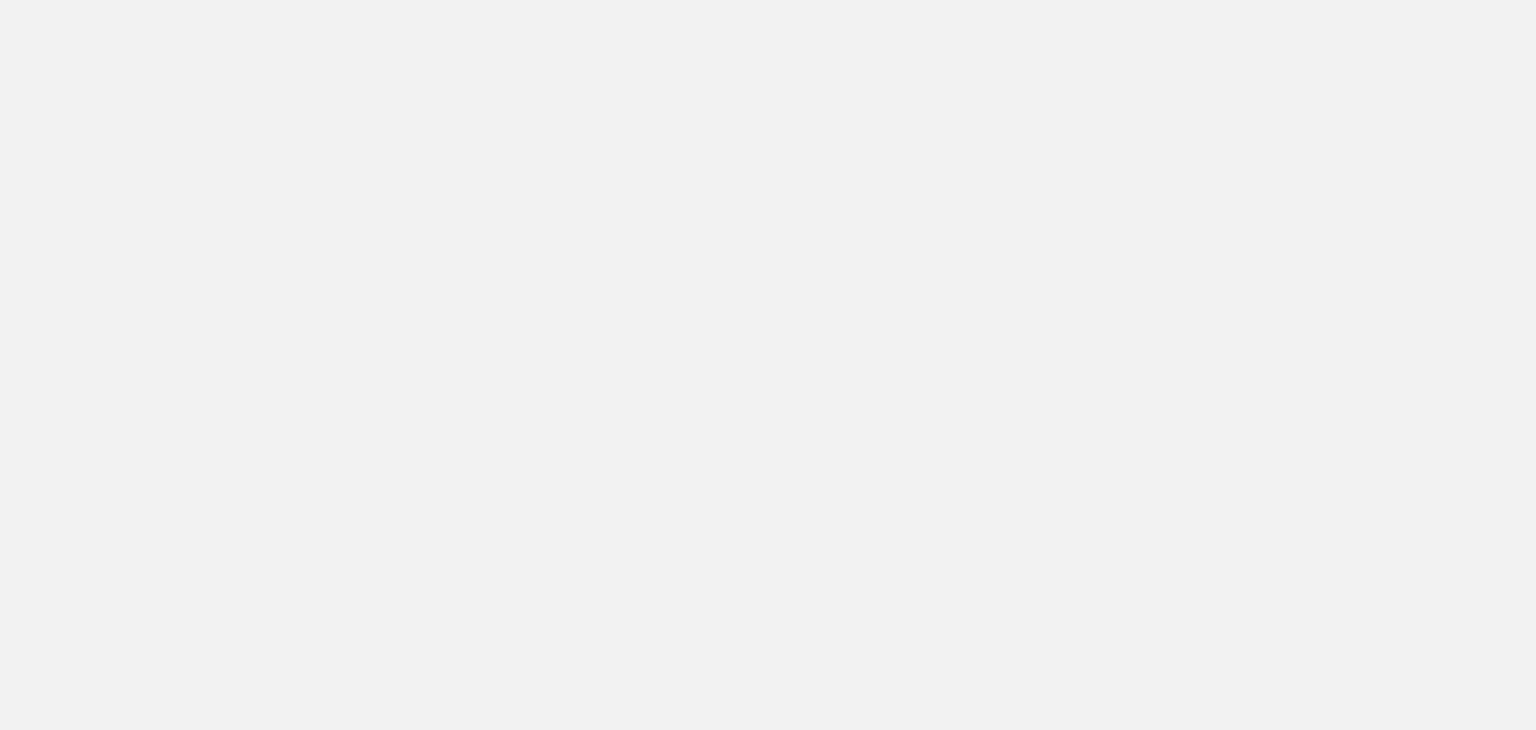 scroll, scrollTop: 0, scrollLeft: 0, axis: both 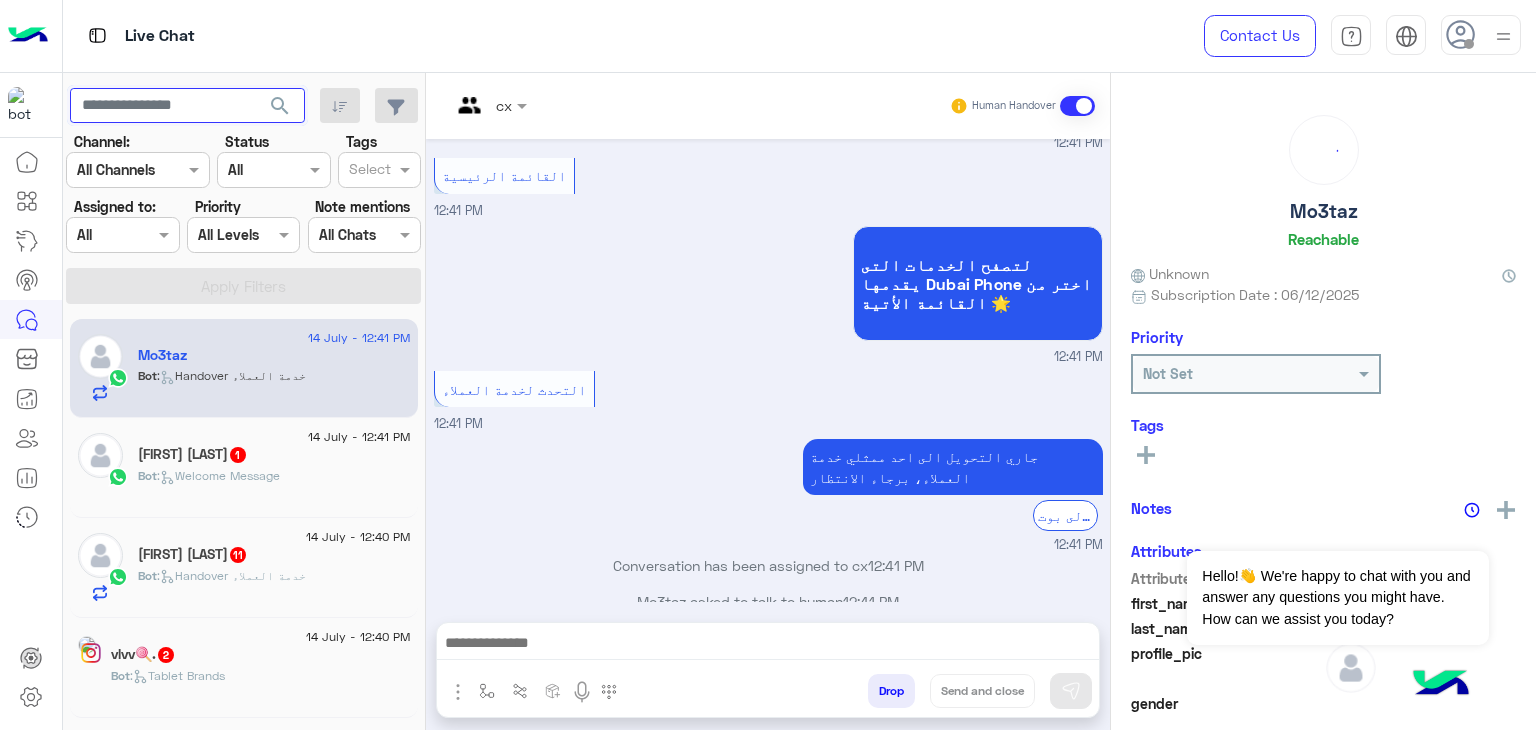 click at bounding box center [187, 106] 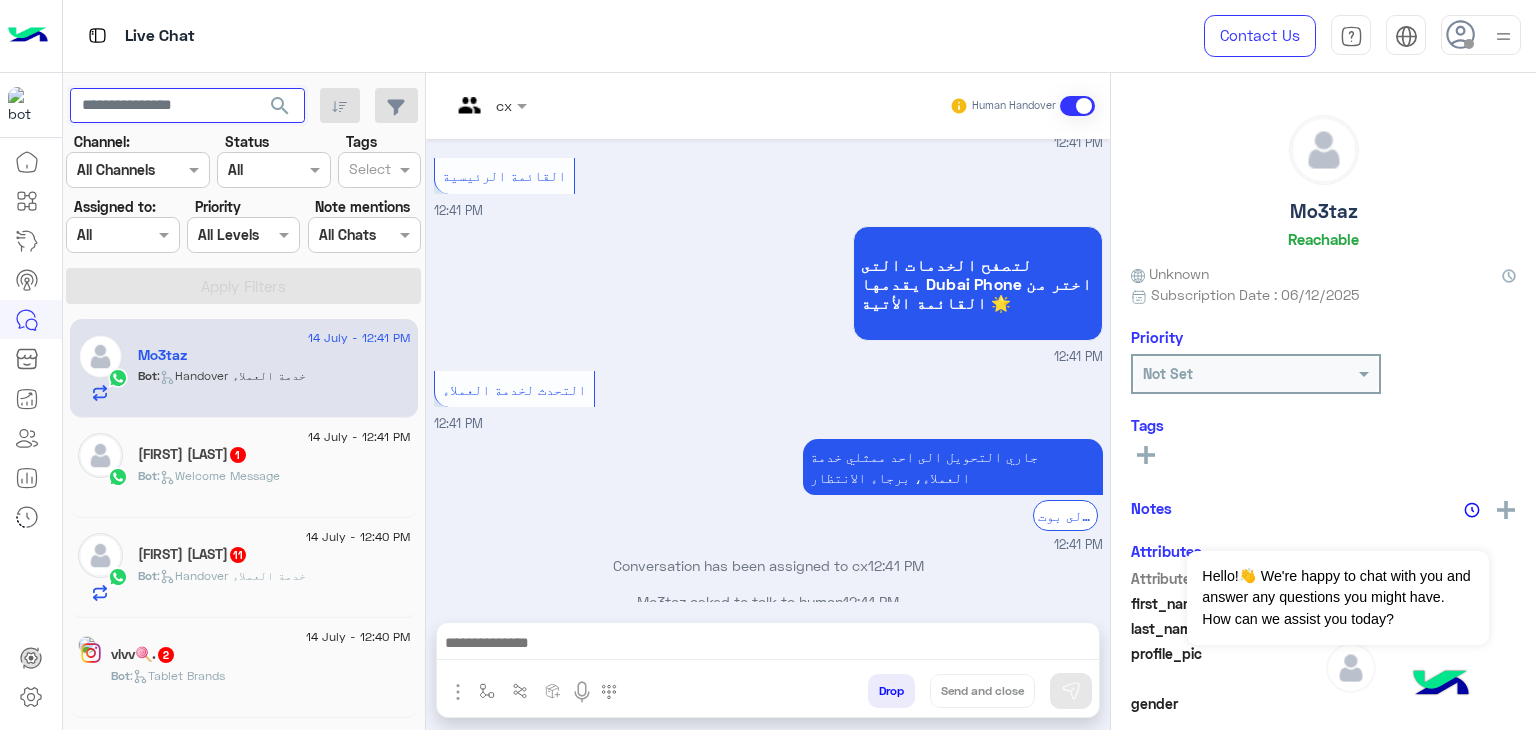 paste on "**********" 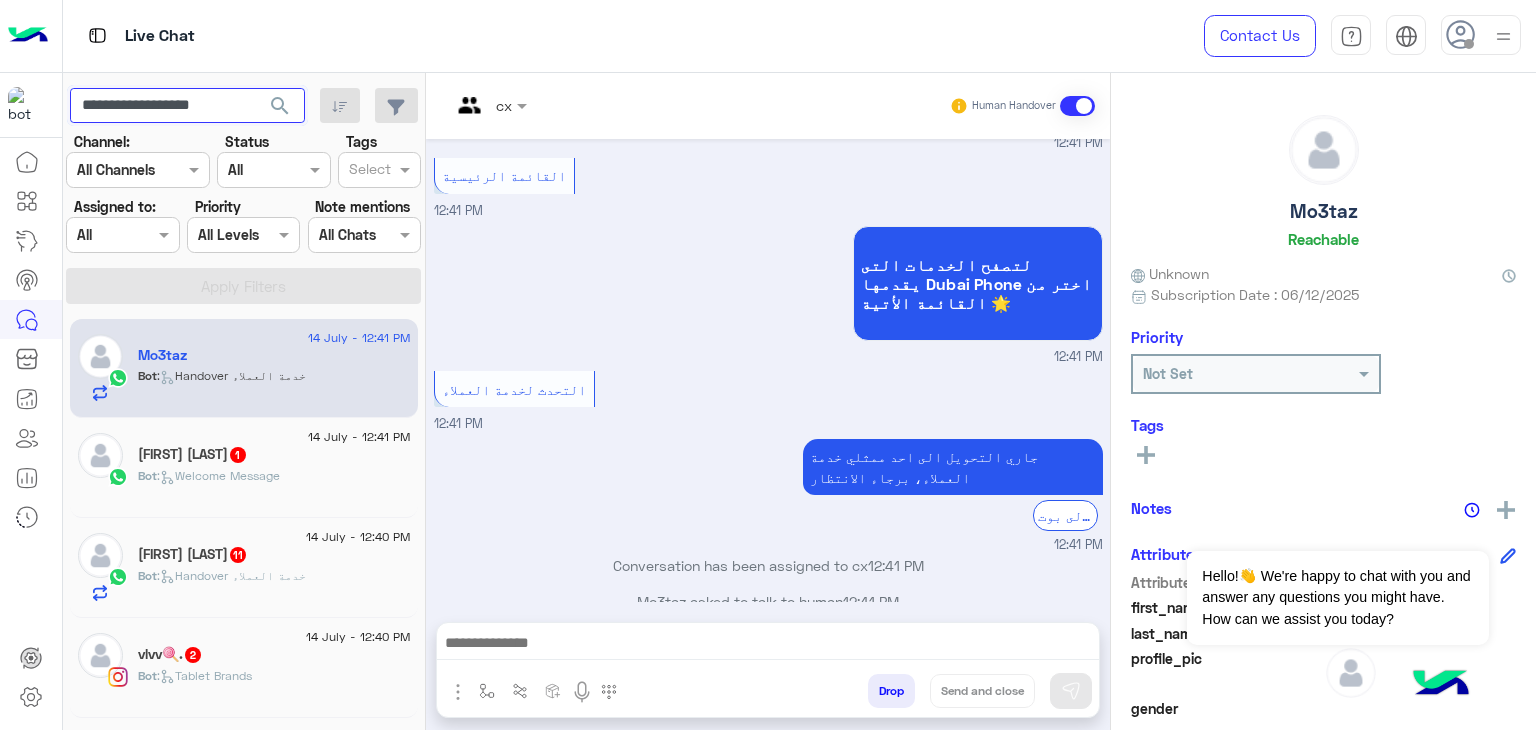 type on "**********" 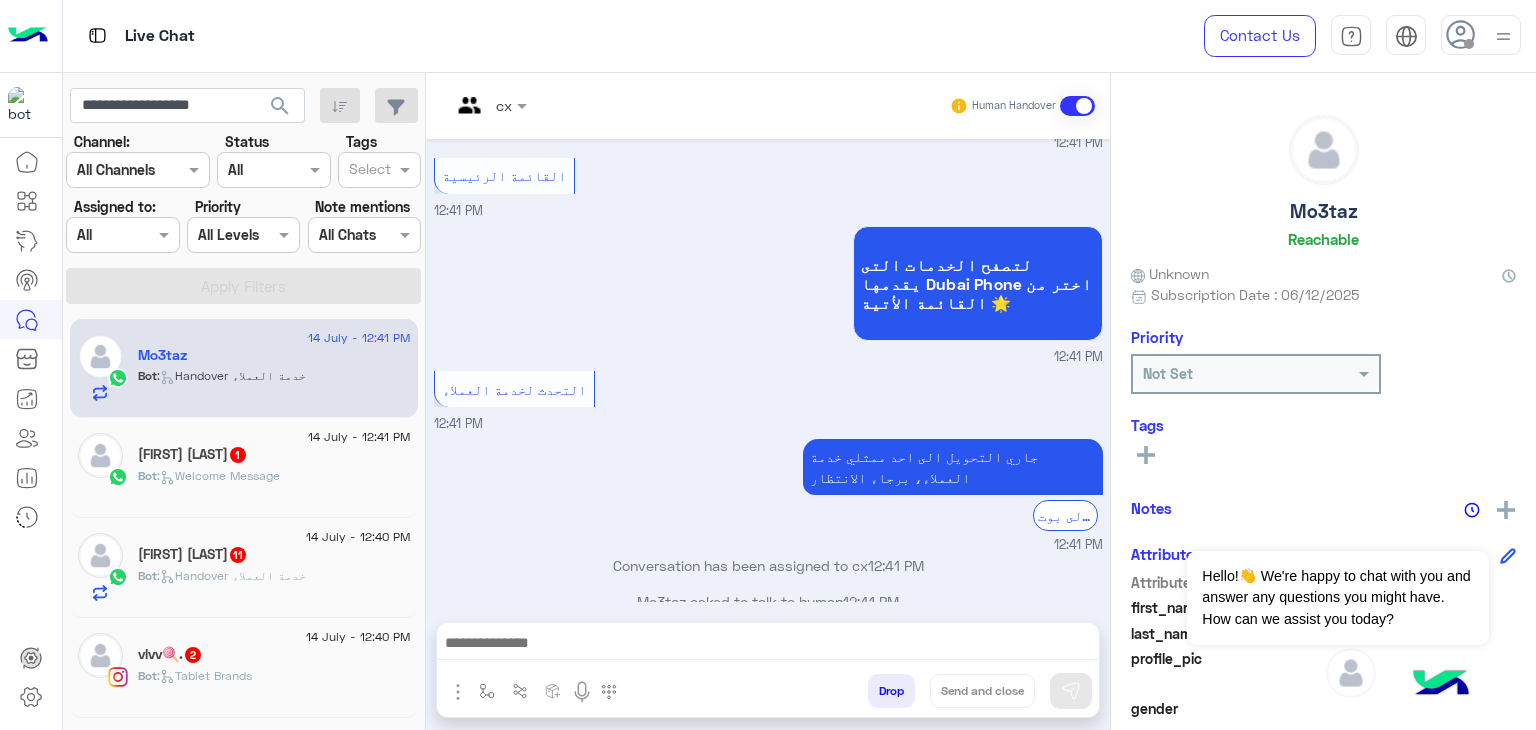 click on "search" 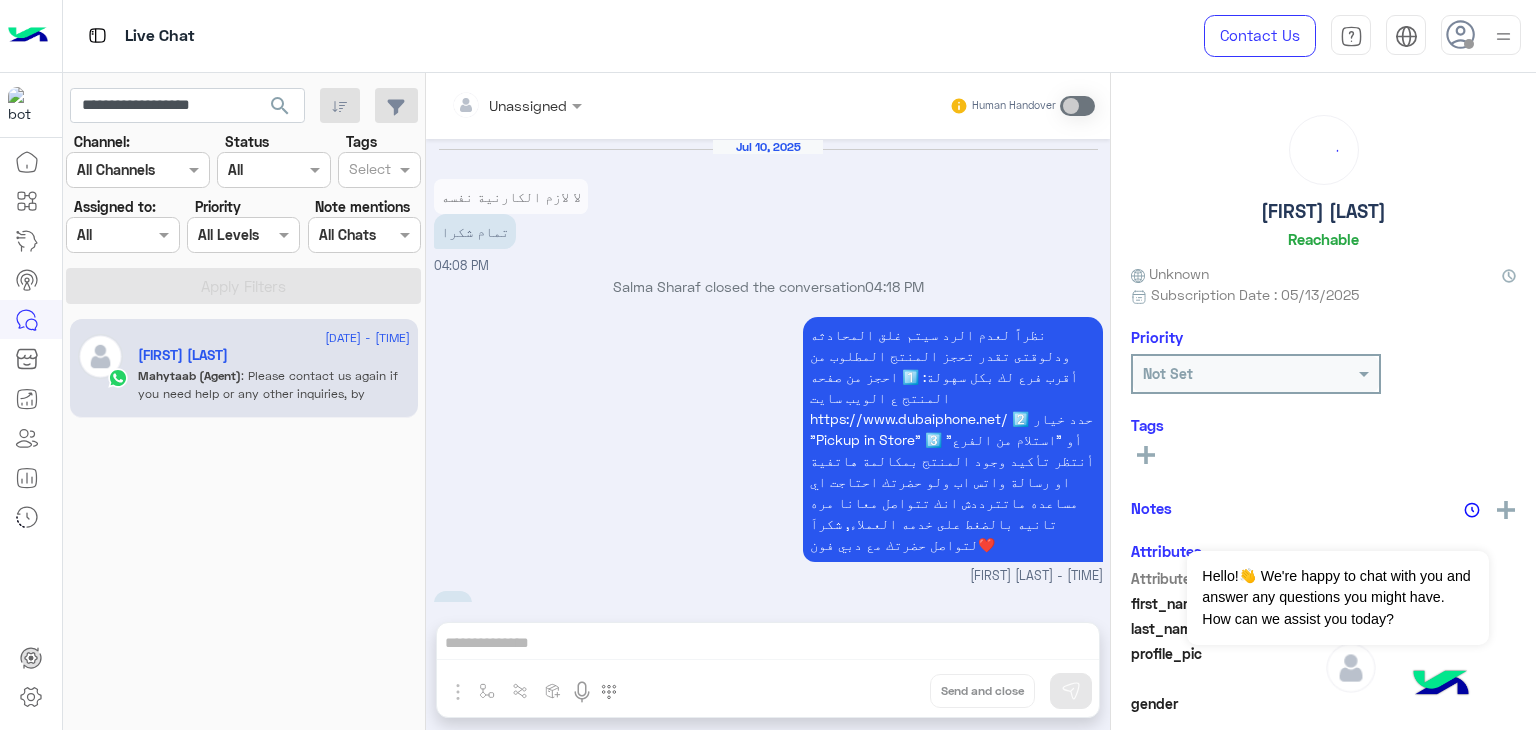 scroll, scrollTop: 1795, scrollLeft: 0, axis: vertical 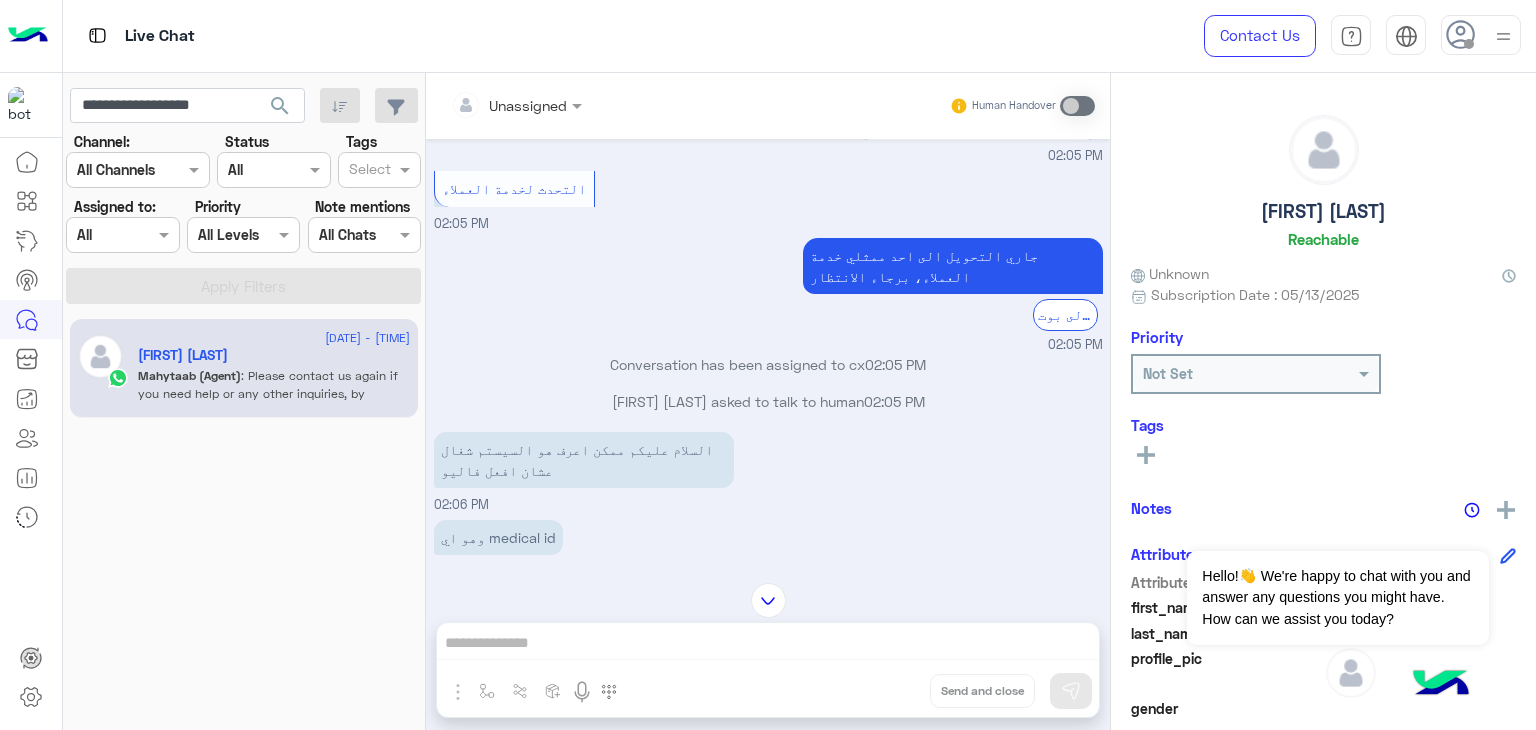 type 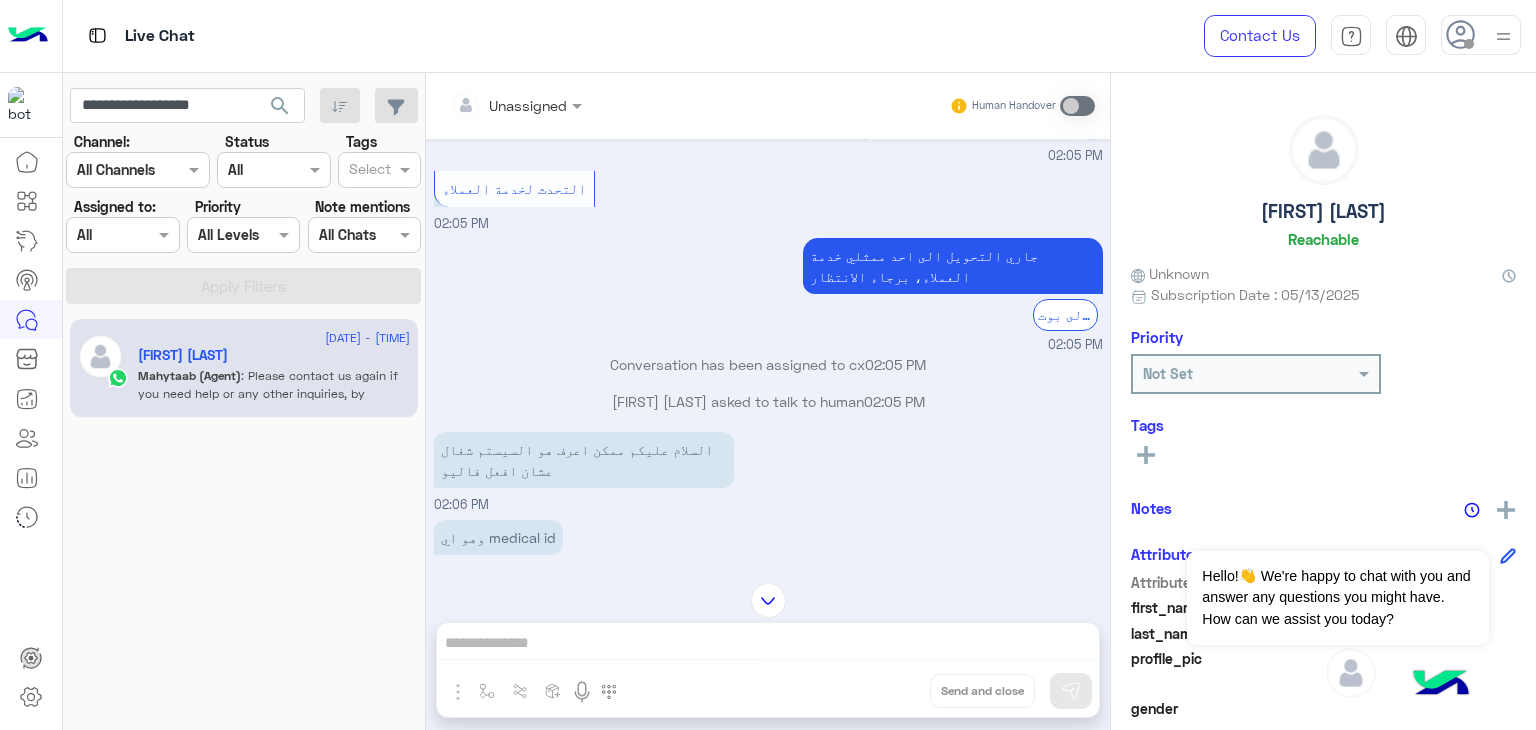 click on "وهو اي medical id" at bounding box center (498, 537) 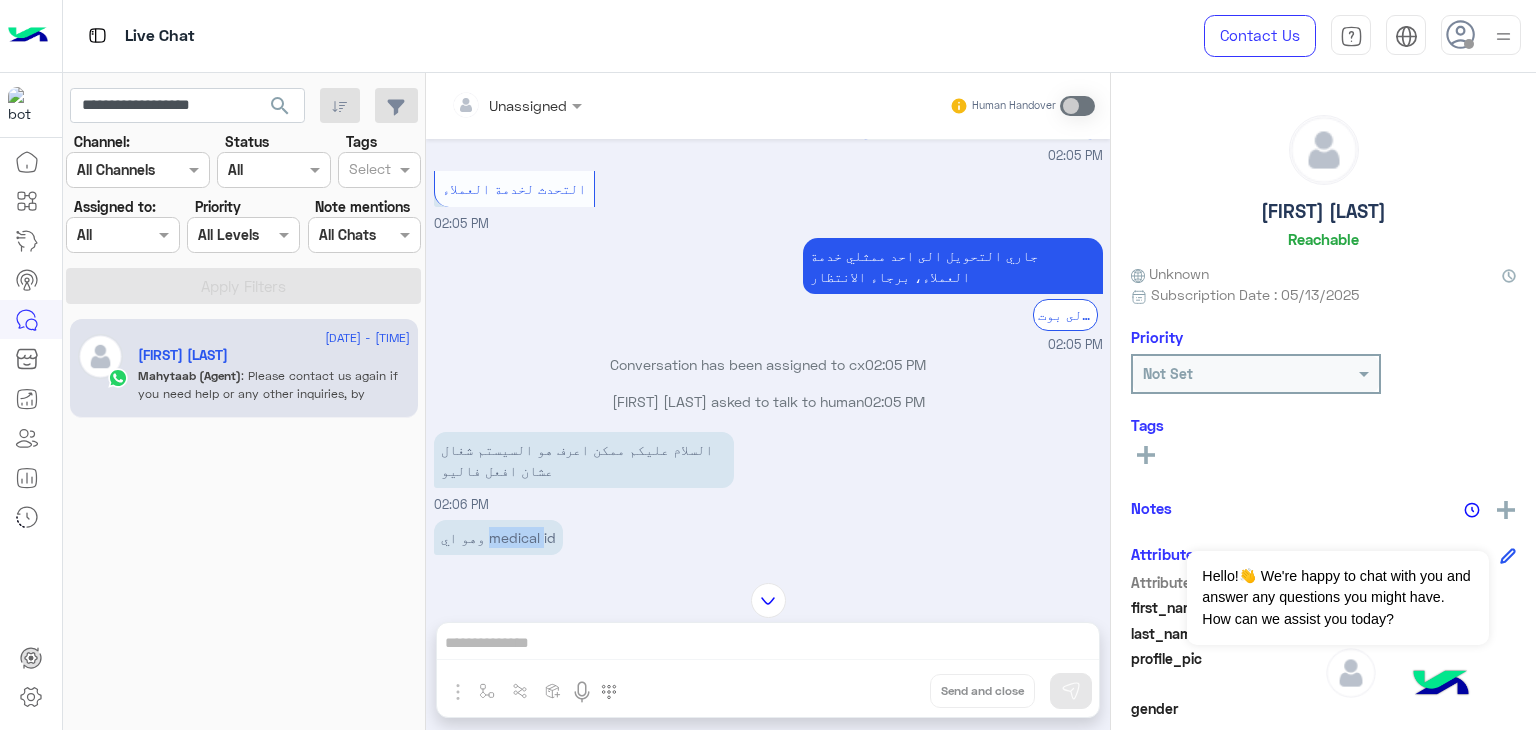 click on "وهو اي medical id" at bounding box center (498, 537) 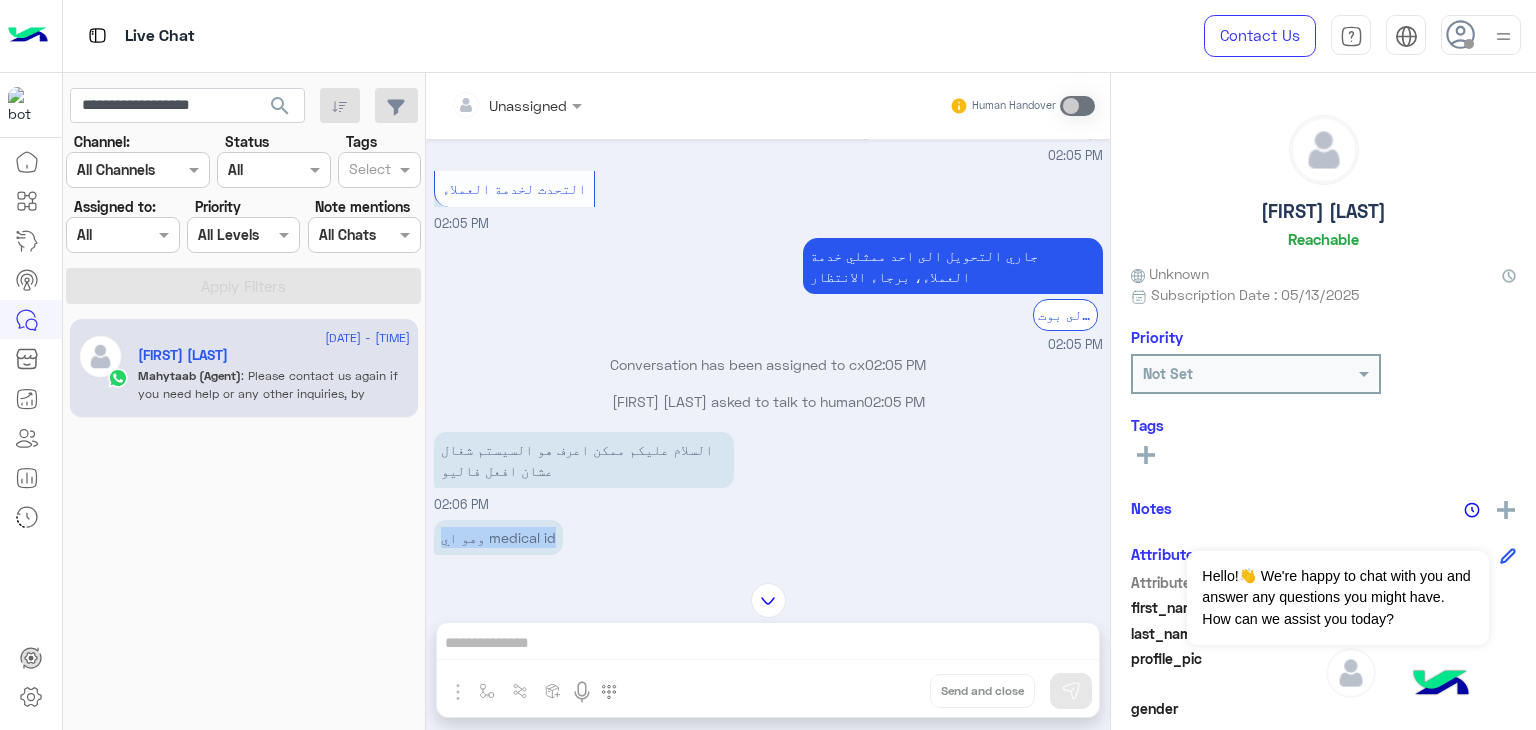 click on "وهو اي medical id" at bounding box center (498, 537) 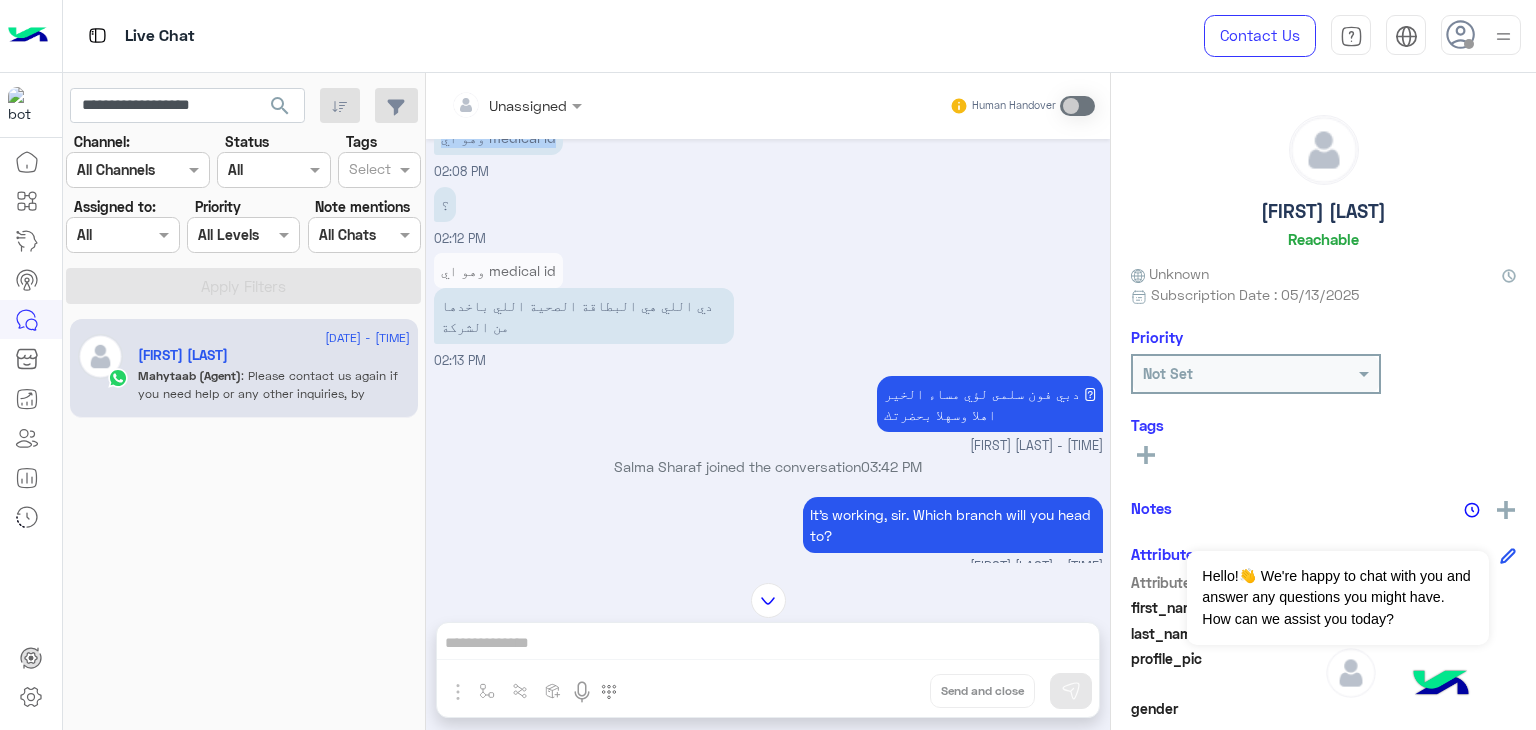 scroll, scrollTop: 1238, scrollLeft: 0, axis: vertical 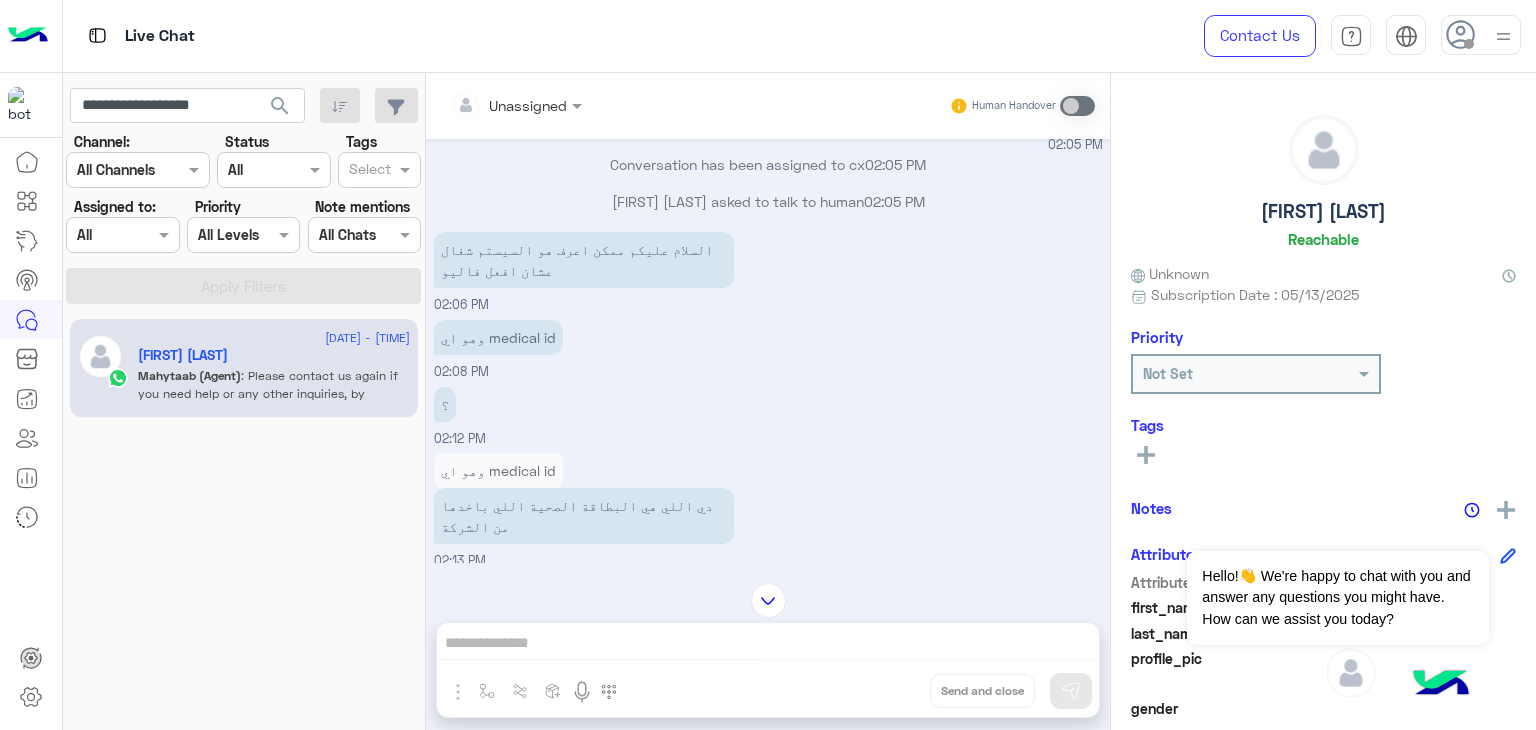 click on "السلام عليكم ممكن اعرف هو السيستم شغال عشان افعل فاليو" at bounding box center (584, 260) 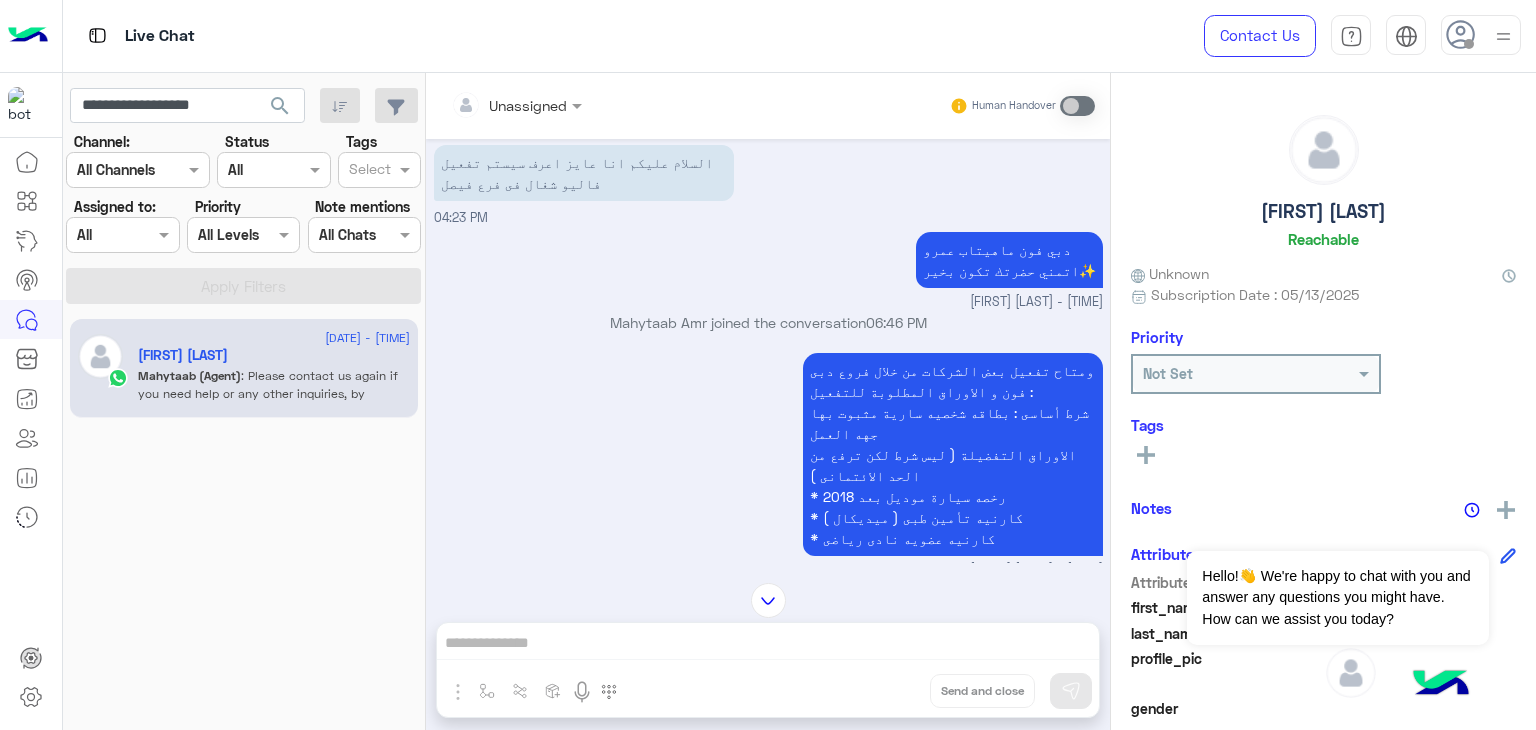 scroll, scrollTop: 6273, scrollLeft: 0, axis: vertical 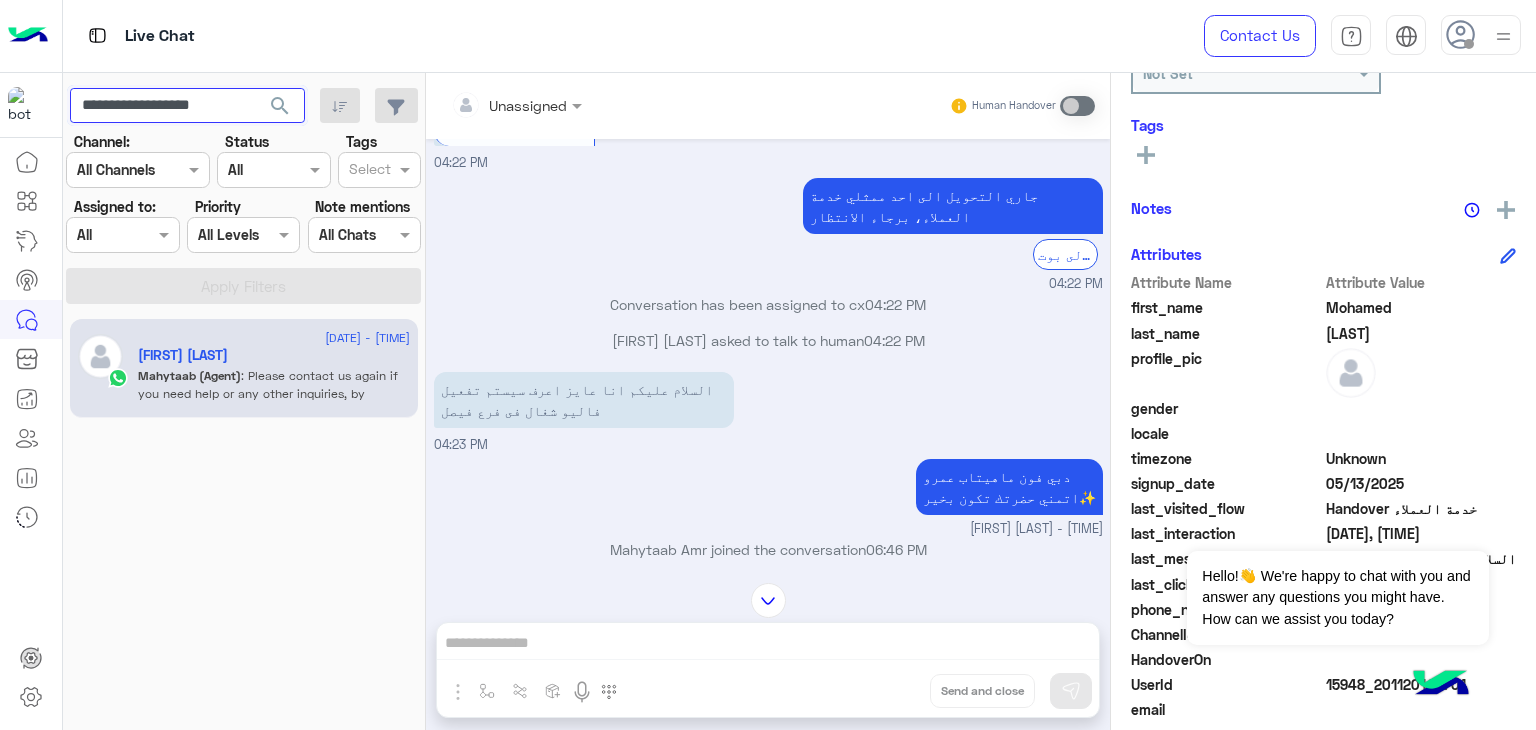drag, startPoint x: 230, startPoint y: 106, endPoint x: 145, endPoint y: 113, distance: 85.28775 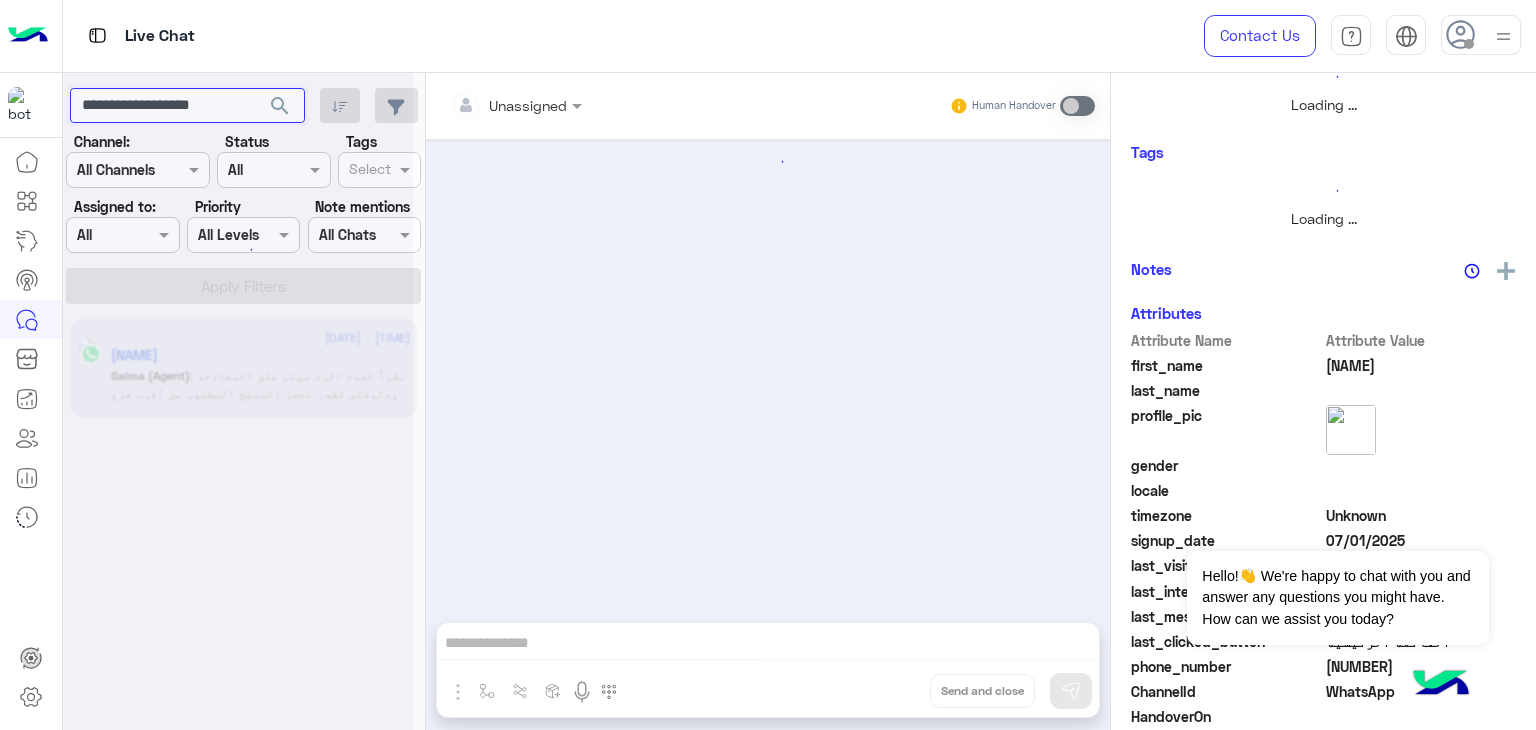 scroll, scrollTop: 366, scrollLeft: 0, axis: vertical 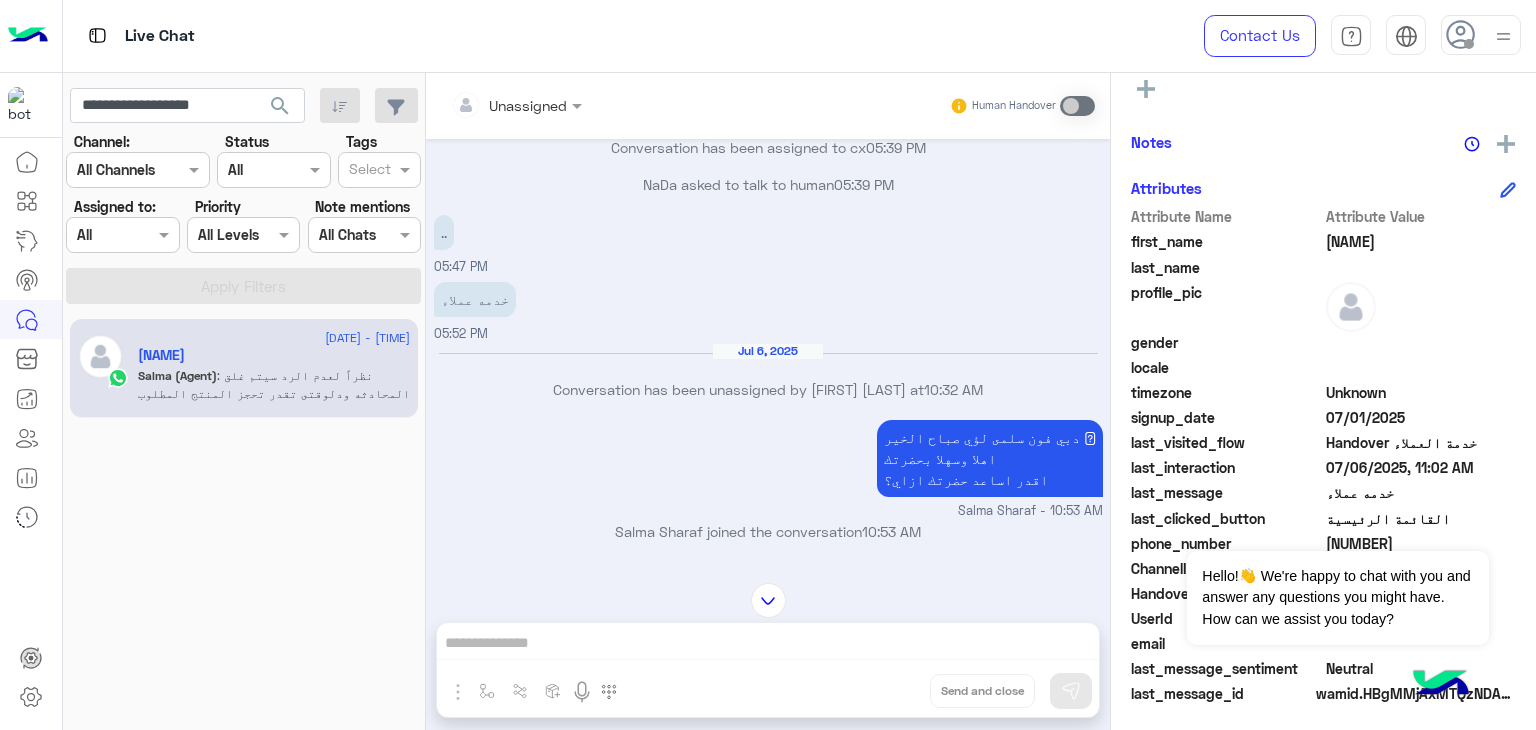click on "دبي فون سلمى لؤي صباح الخير 🩷 اهلا وسهلا بحضرتك   اقدر اساعد حضرتك ازاي؟" at bounding box center [990, 458] 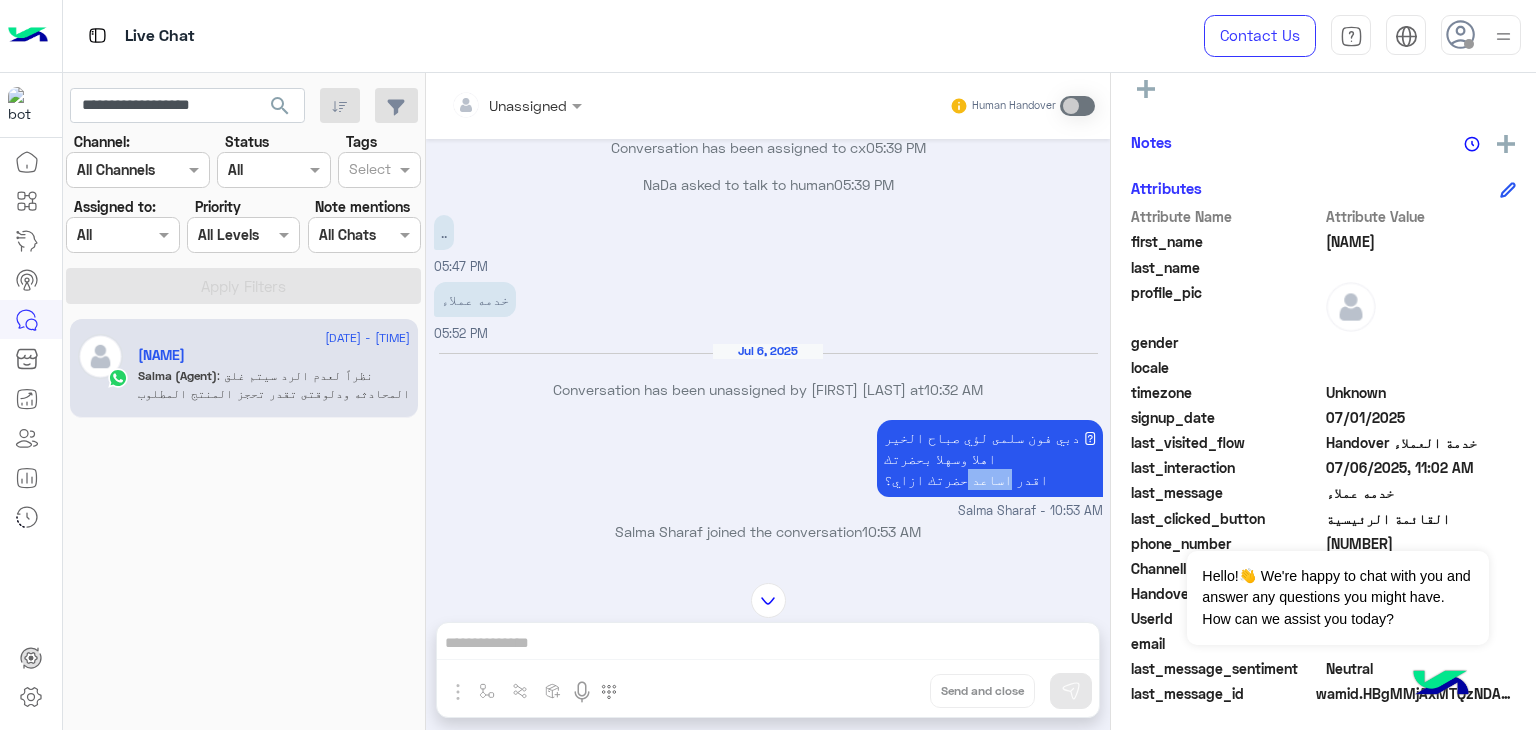 click on "دبي فون سلمى لؤي صباح الخير 🩷 اهلا وسهلا بحضرتك   اقدر اساعد حضرتك ازاي؟" at bounding box center (990, 458) 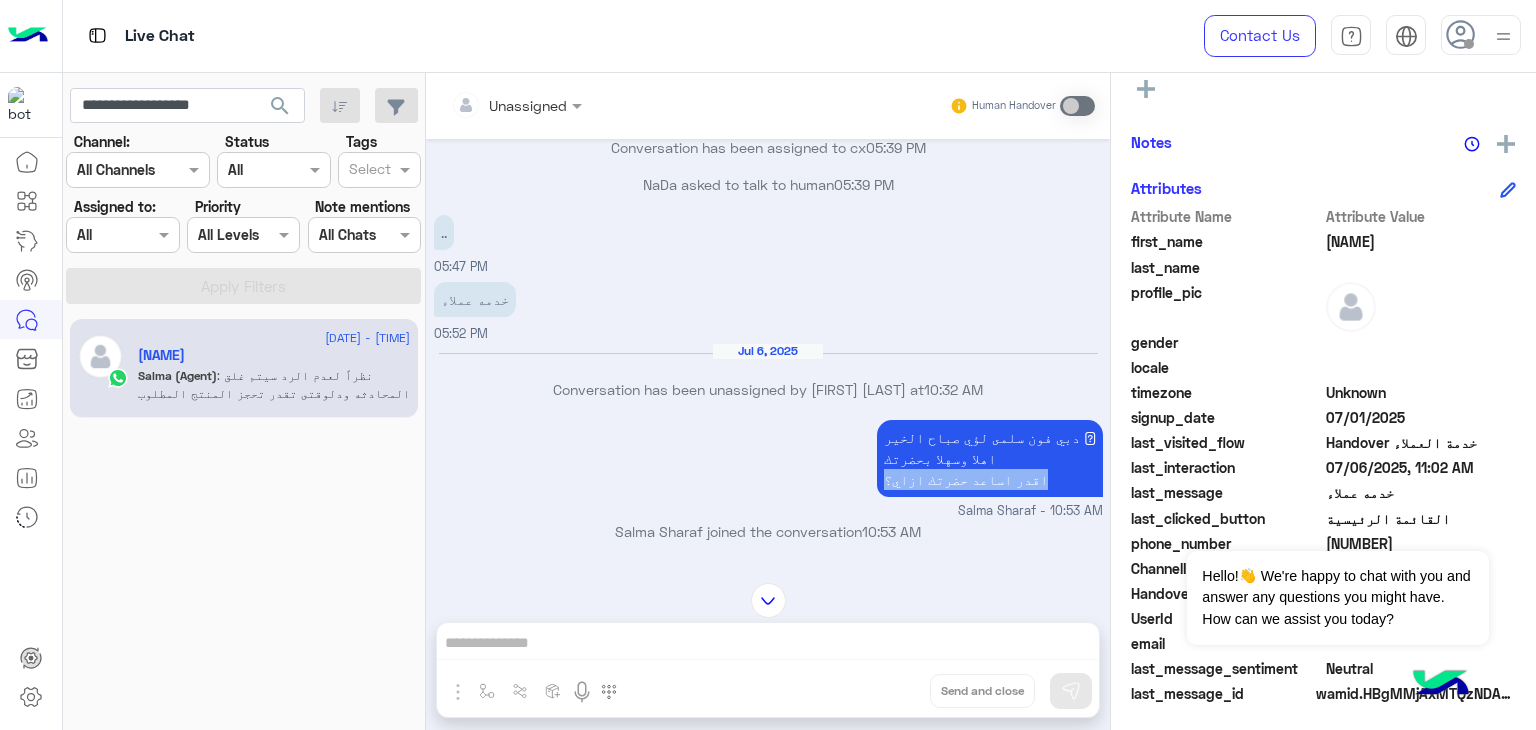 click on "دبي فون سلمى لؤي صباح الخير 🩷 اهلا وسهلا بحضرتك   اقدر اساعد حضرتك ازاي؟" at bounding box center (990, 458) 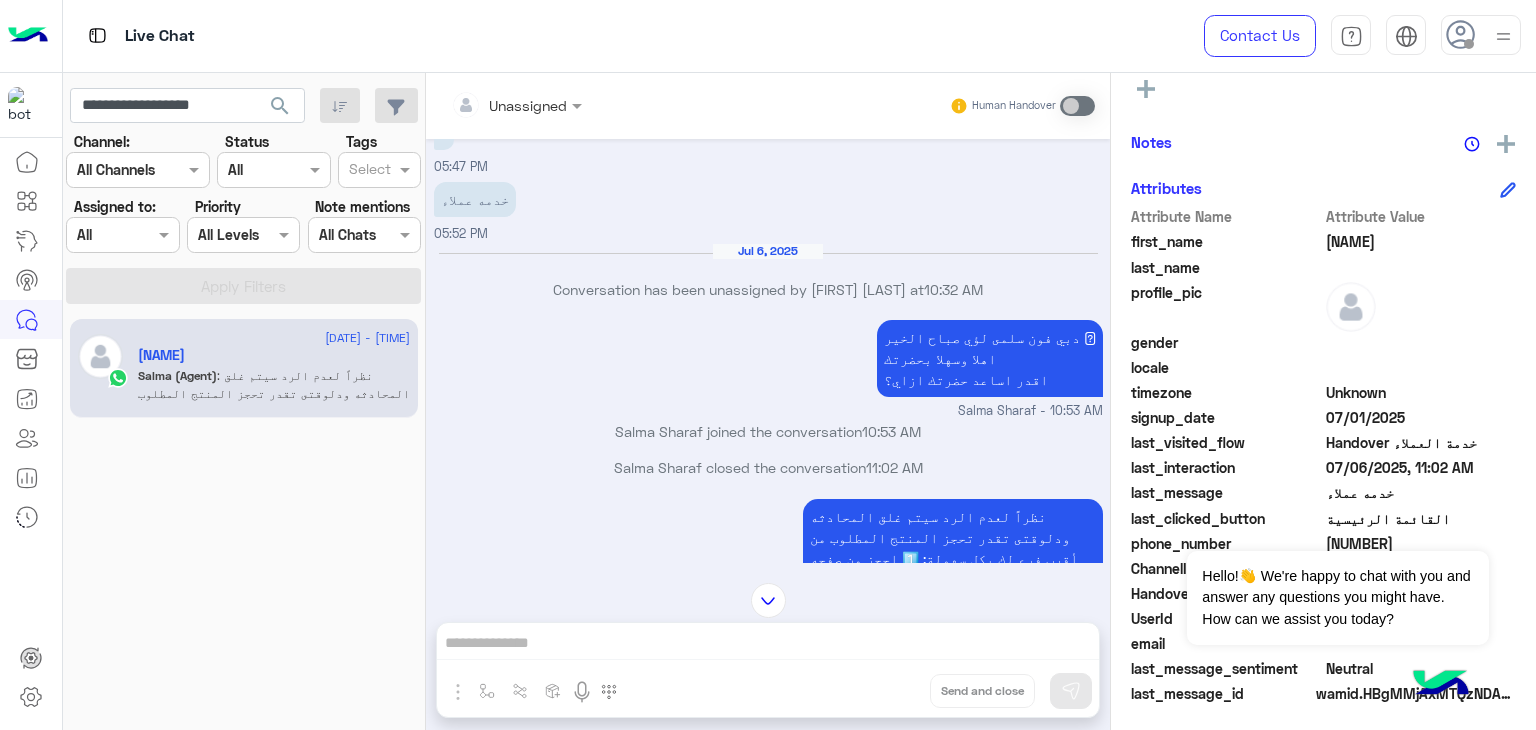 click on "Salma Sharaf closed the conversation   11:02 AM" at bounding box center (768, 467) 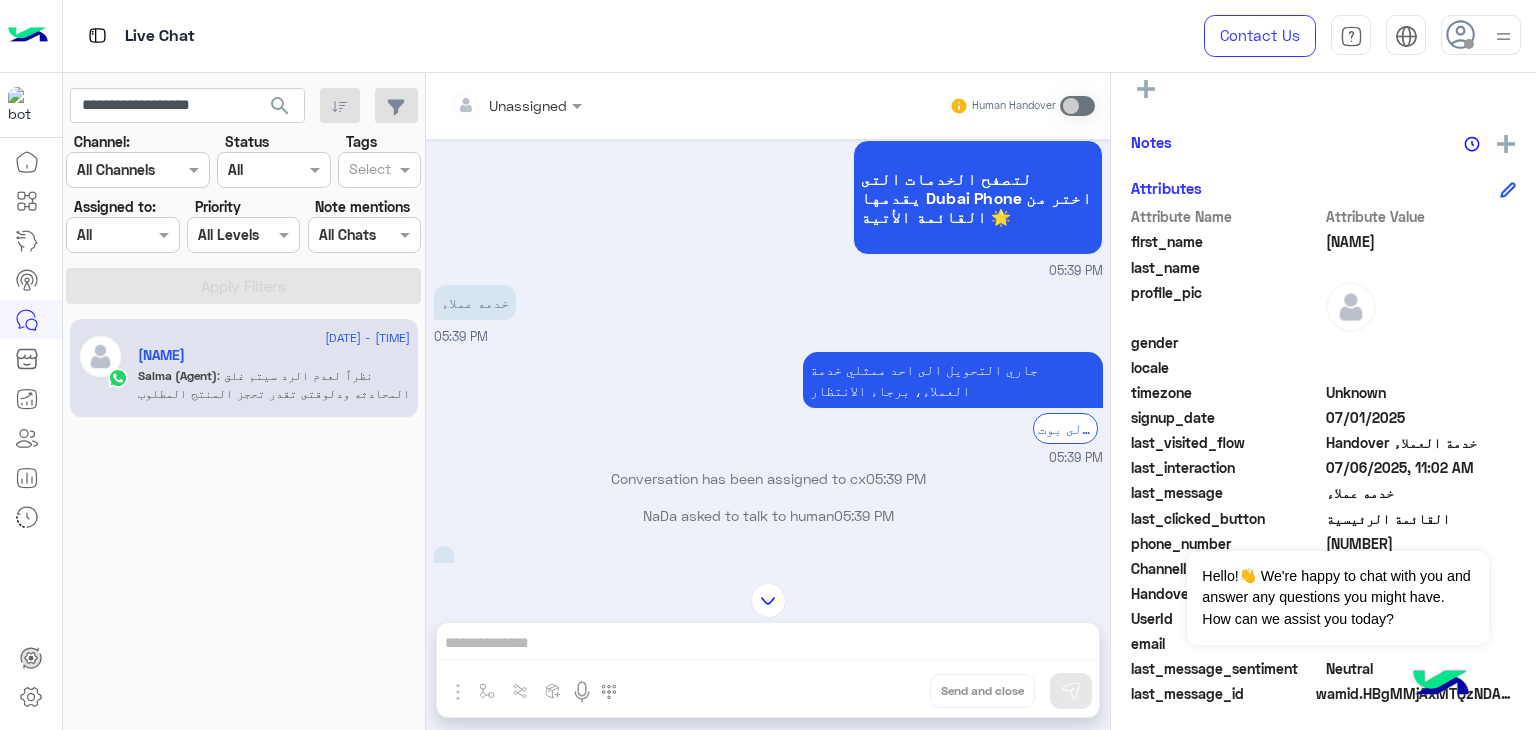 scroll, scrollTop: 2991, scrollLeft: 0, axis: vertical 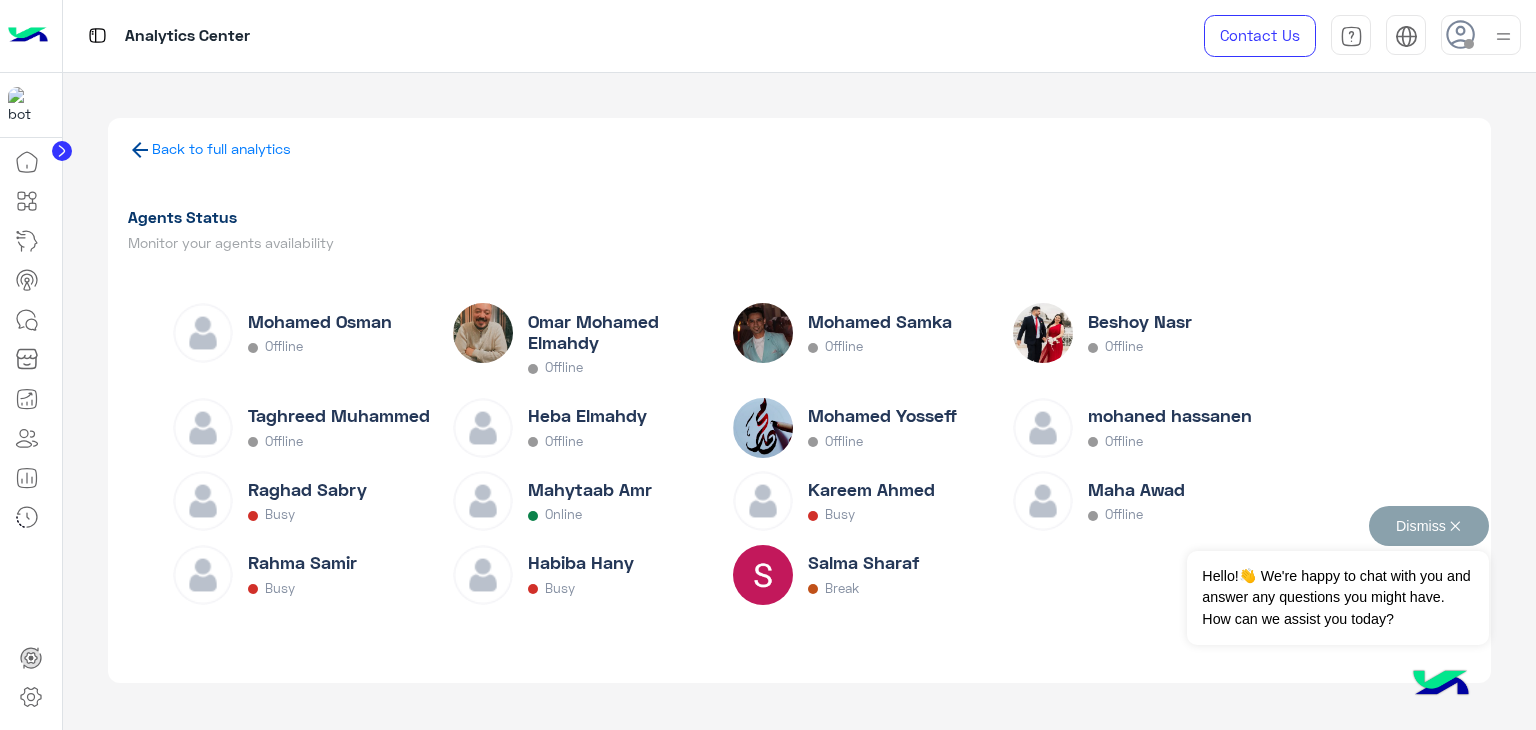click on "Dismiss ✕" at bounding box center [1429, 526] 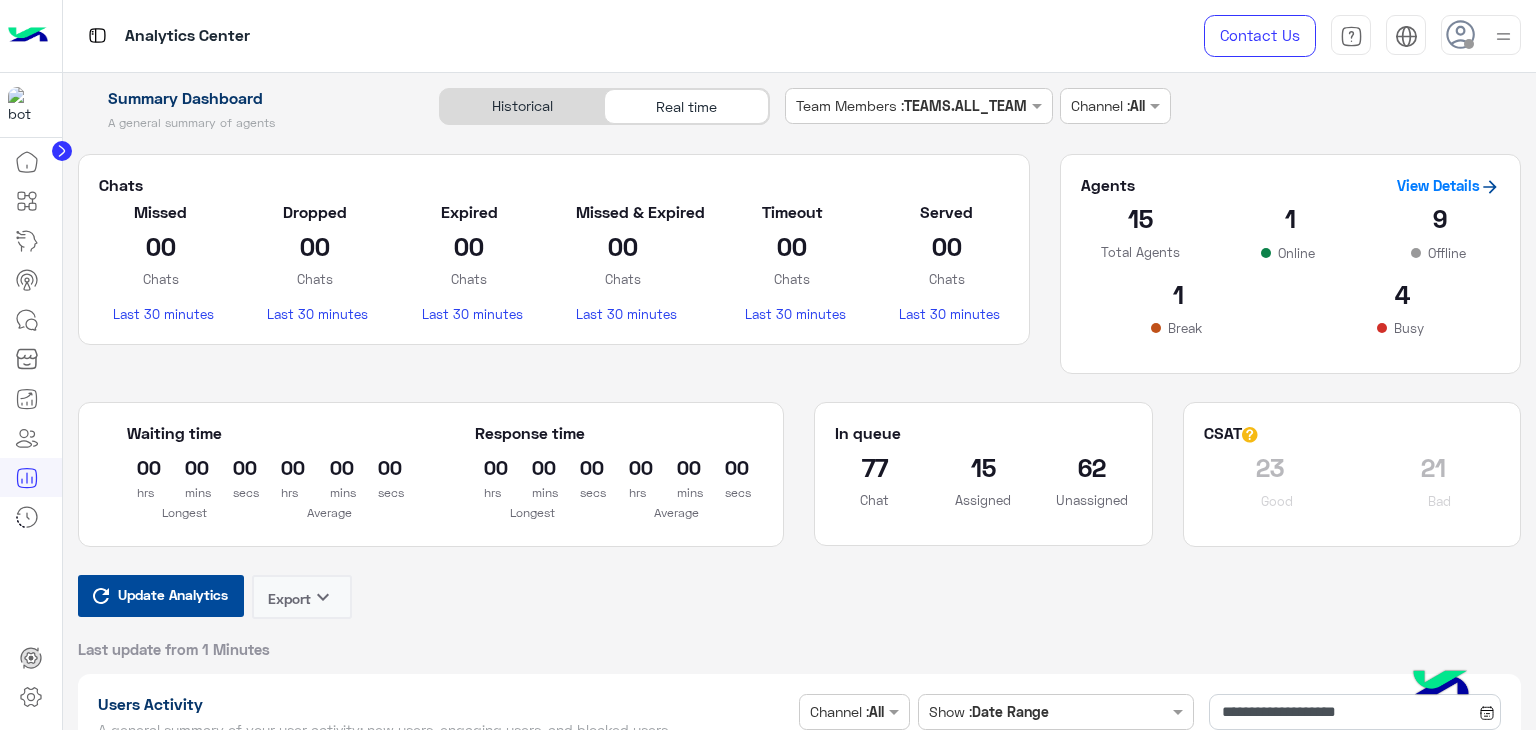 scroll, scrollTop: 0, scrollLeft: 0, axis: both 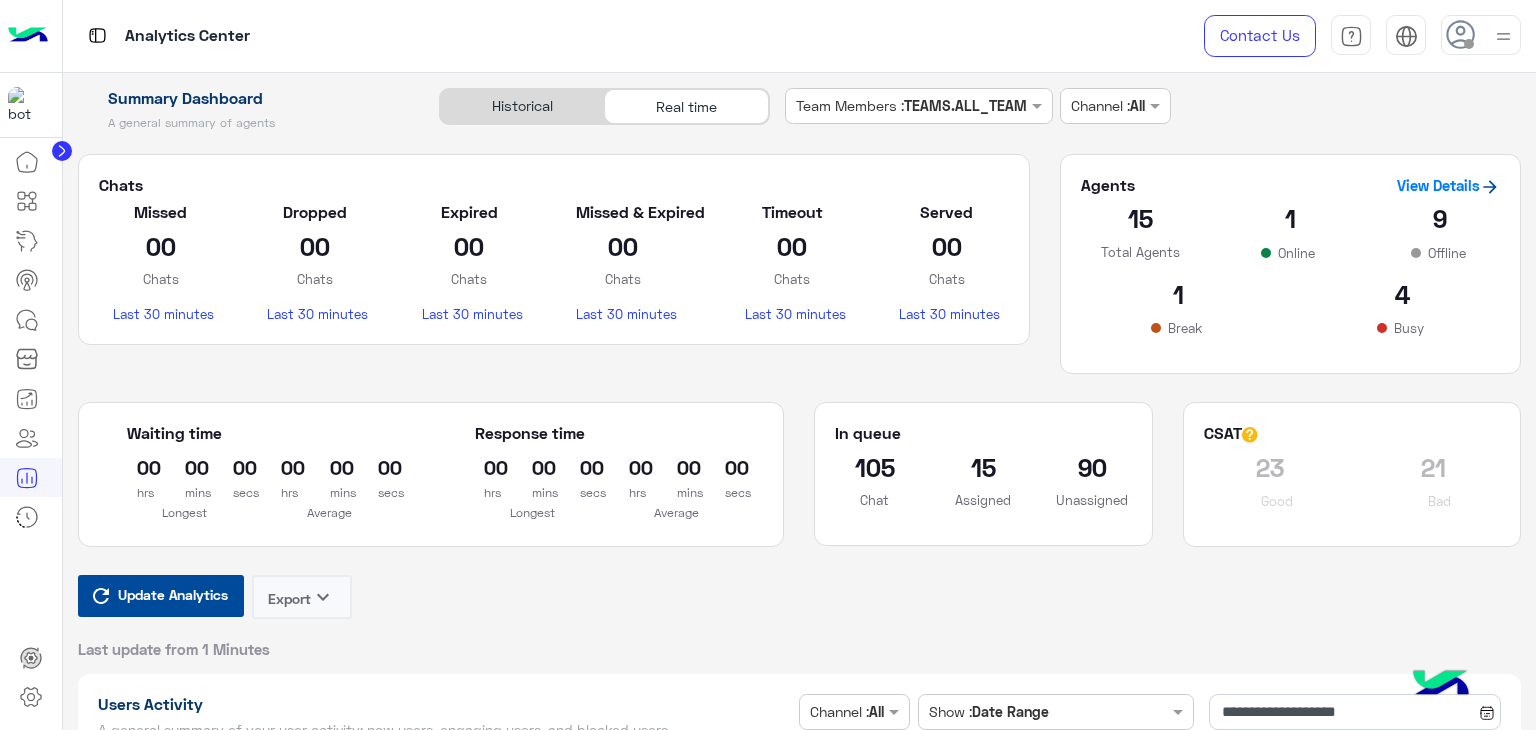 click on "Update Analytics" at bounding box center [173, 594] 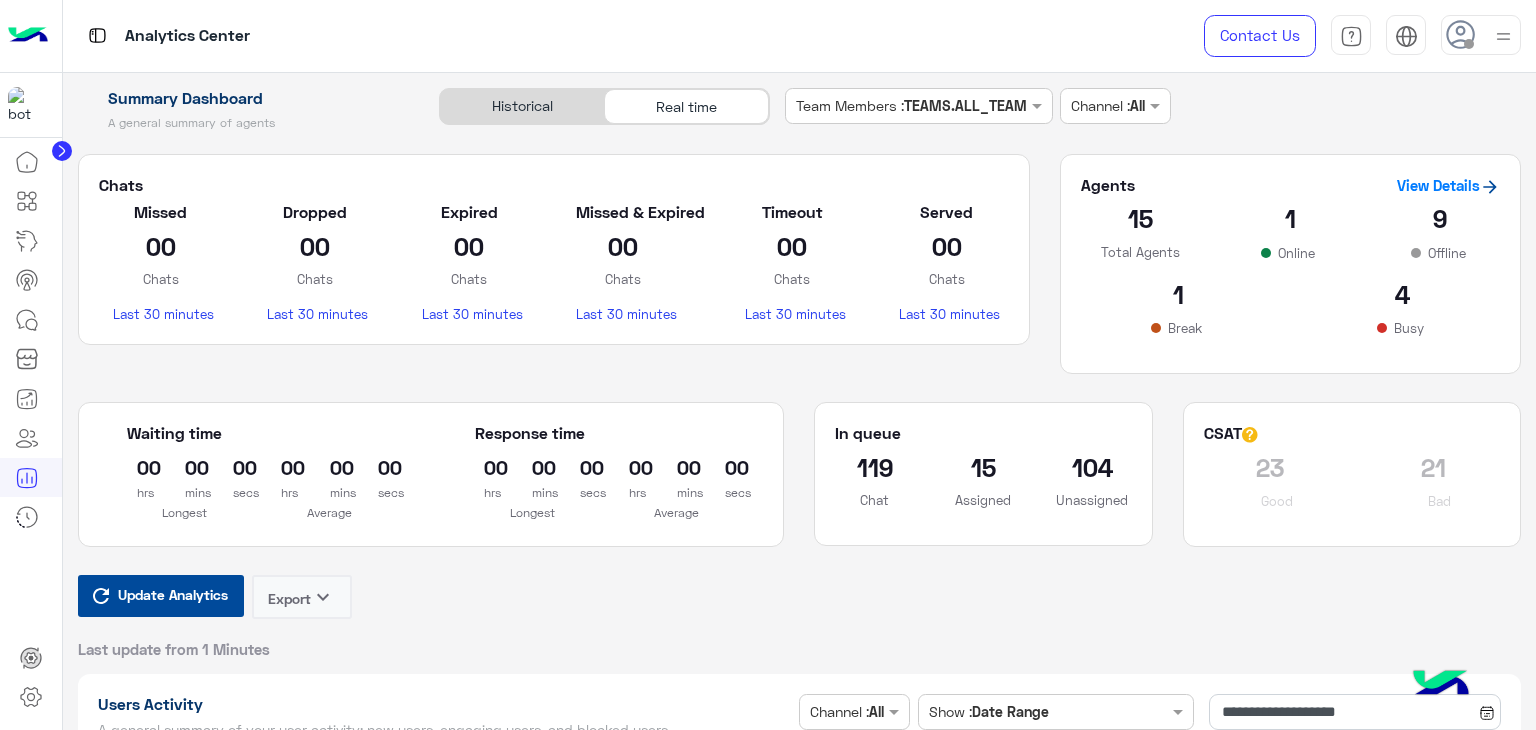 click on "Update Analytics" at bounding box center (173, 594) 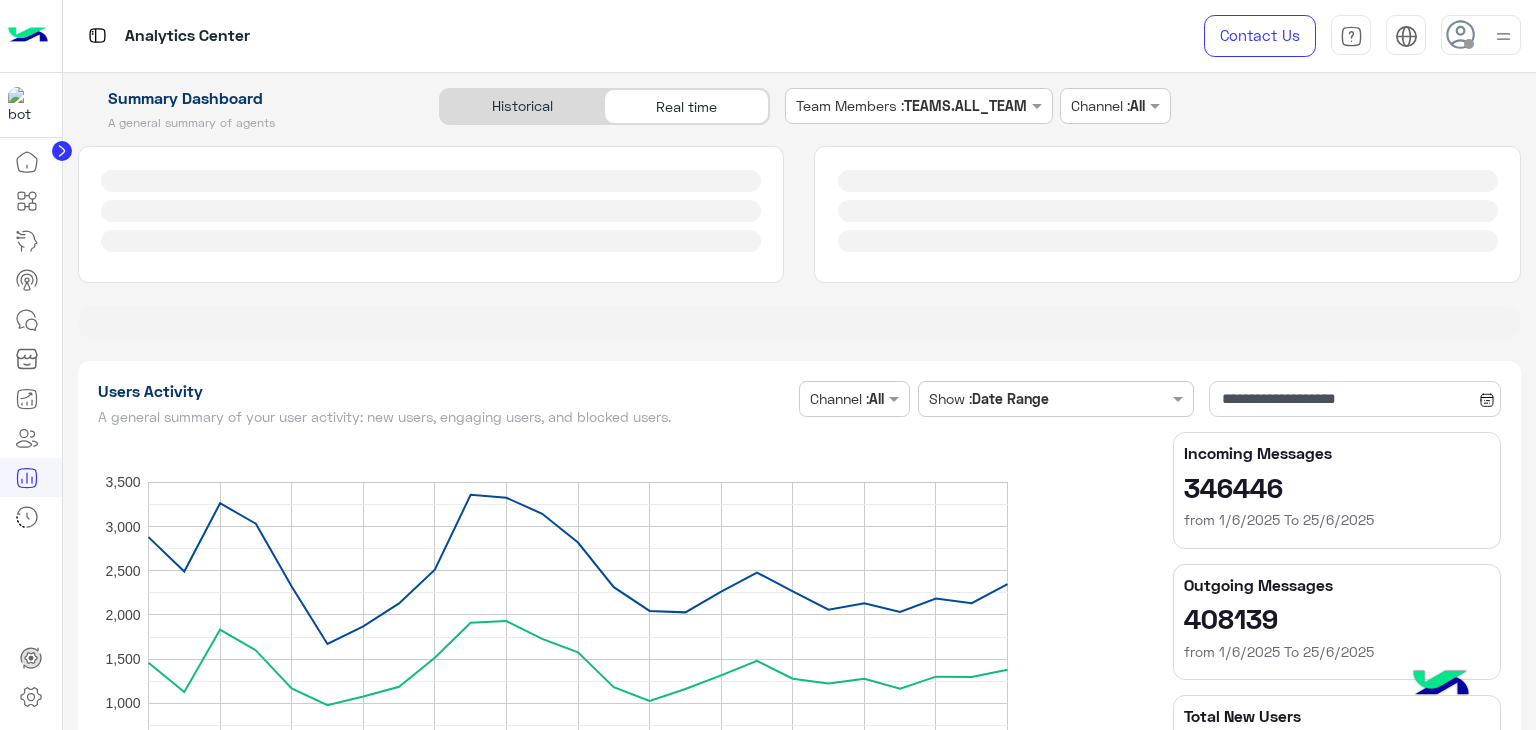 click 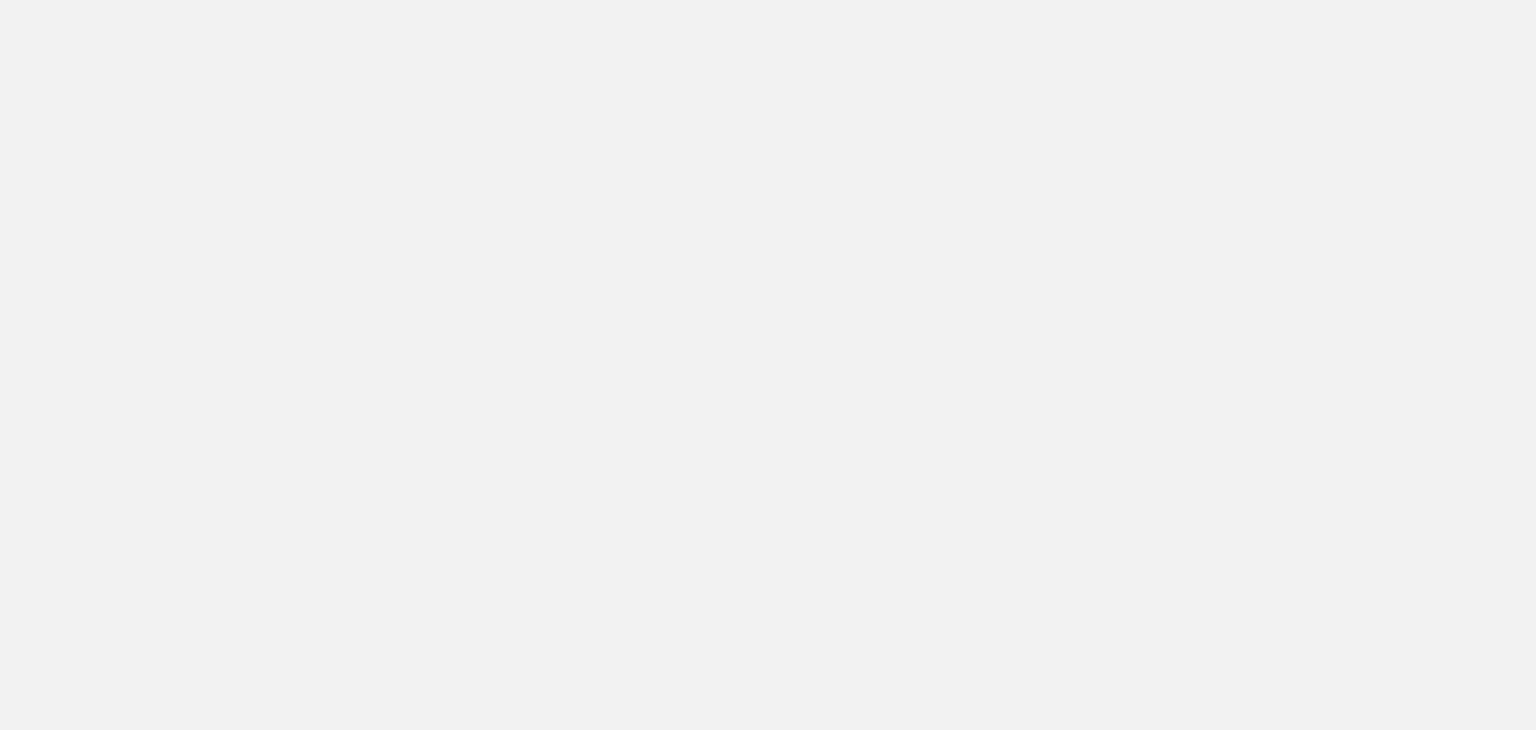 scroll, scrollTop: 0, scrollLeft: 0, axis: both 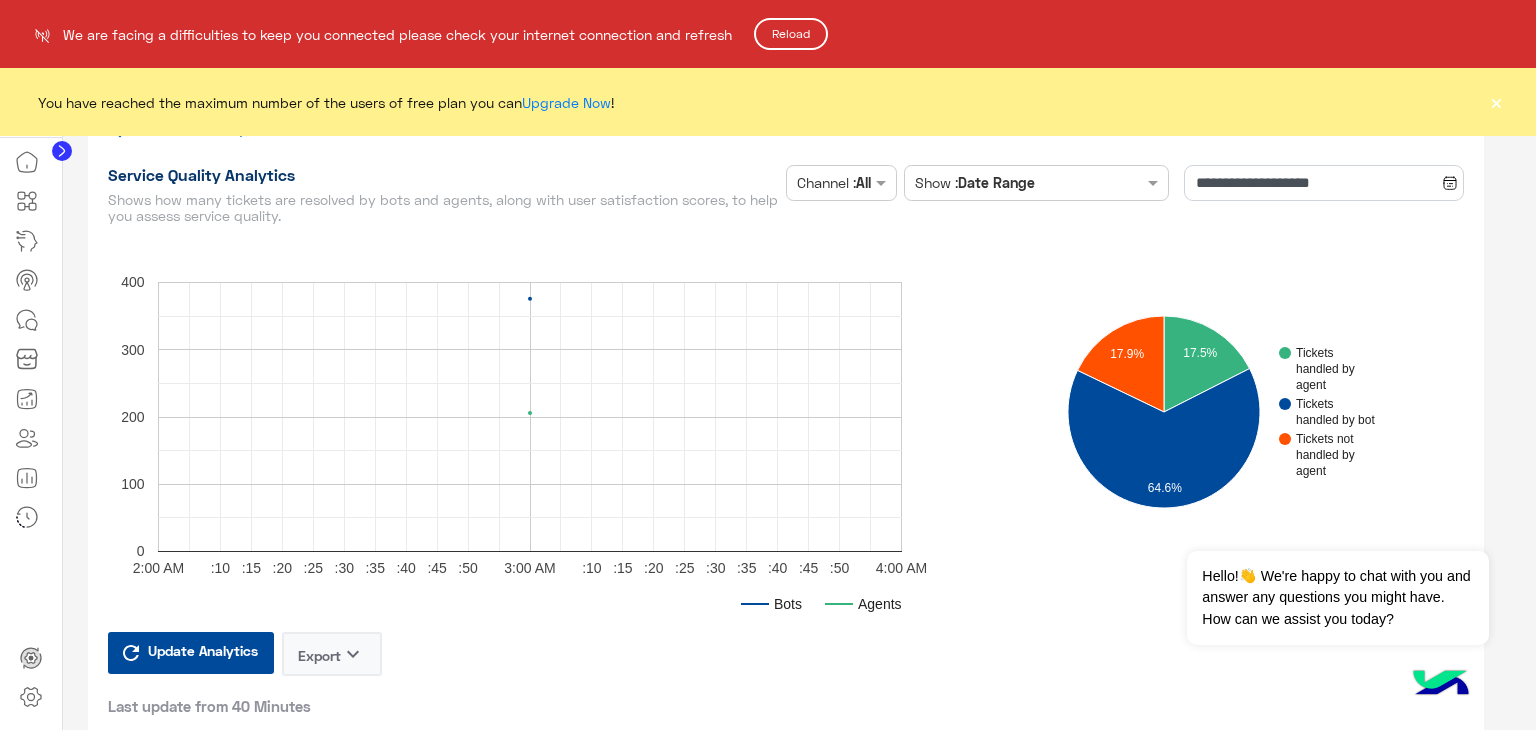 click on "Reload" 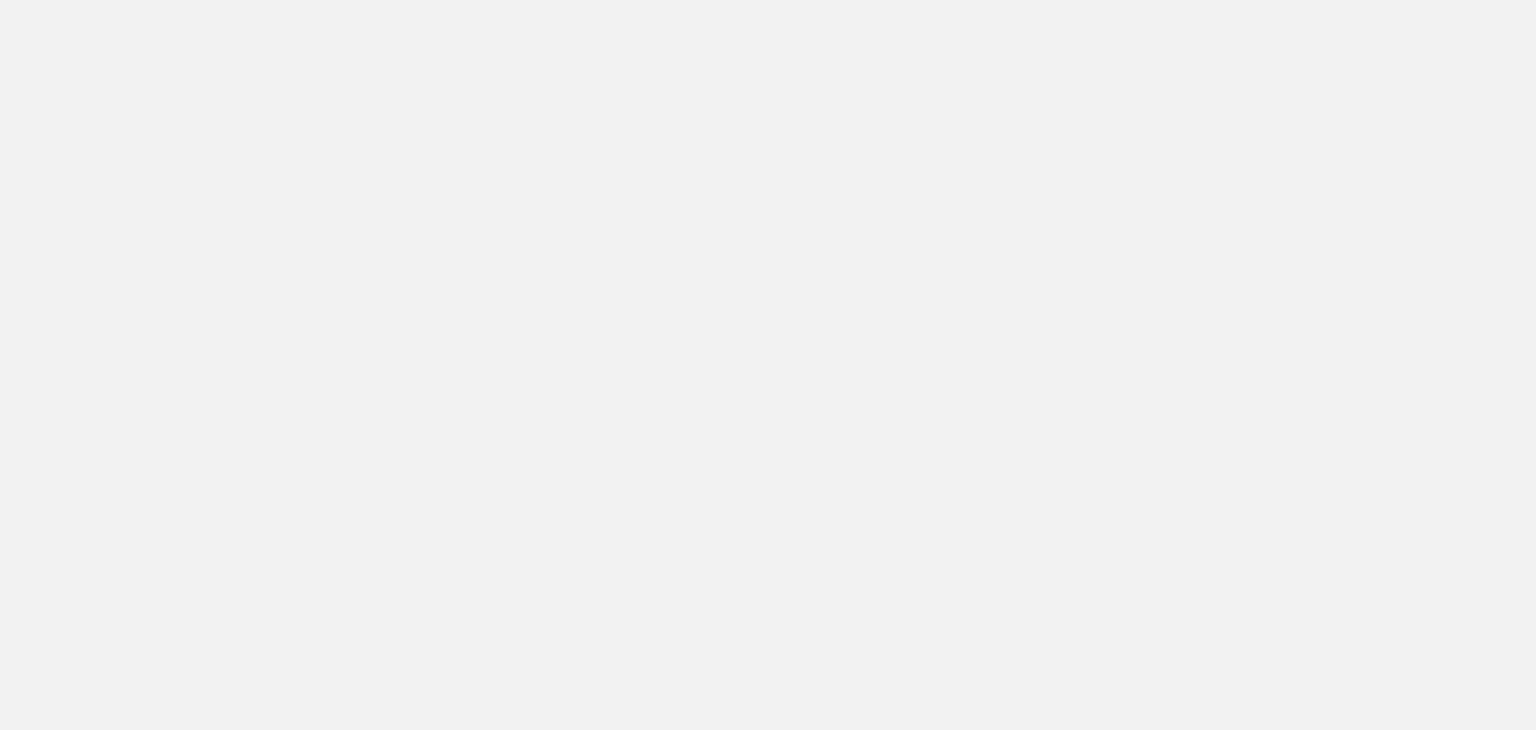 scroll, scrollTop: 0, scrollLeft: 0, axis: both 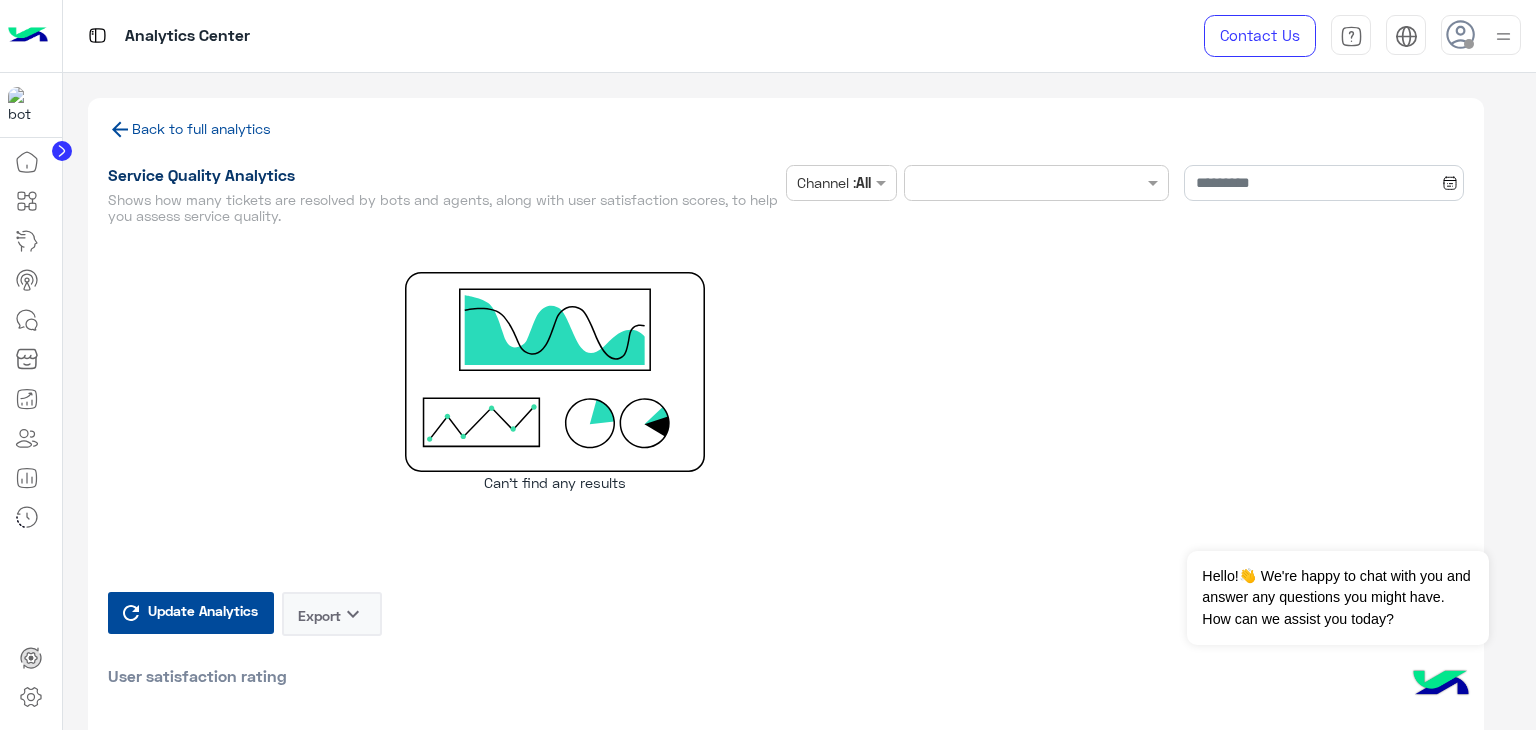 type on "**********" 